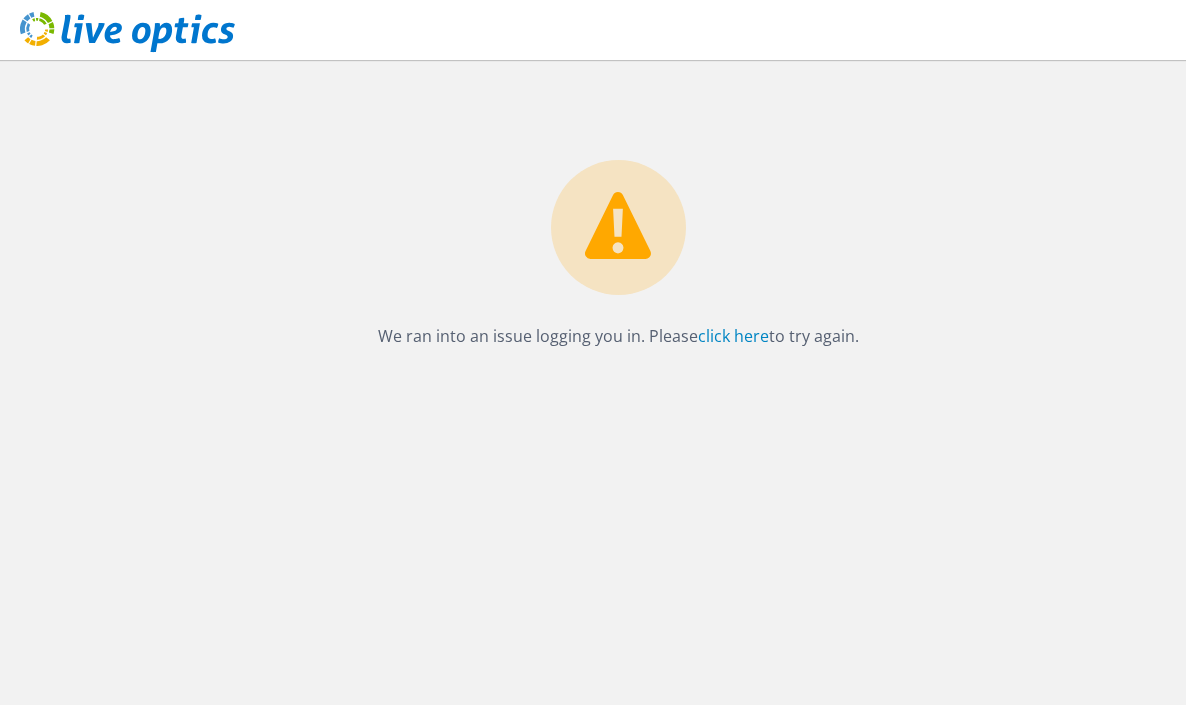 scroll, scrollTop: 0, scrollLeft: 0, axis: both 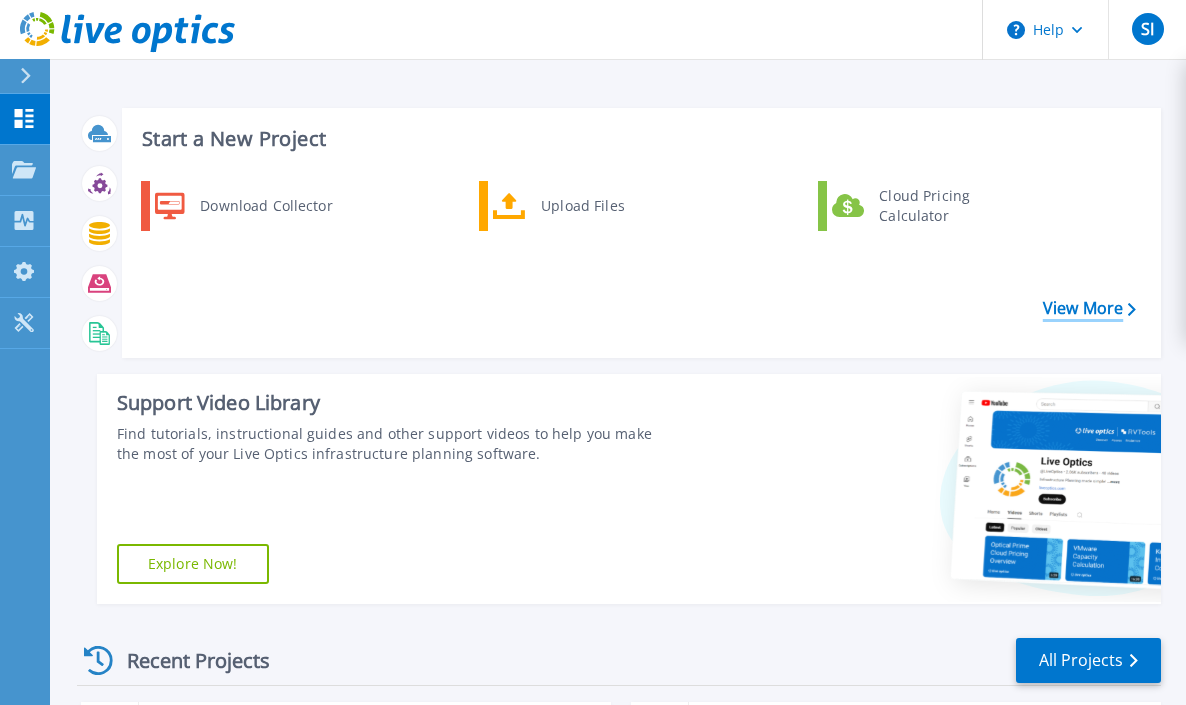 click on "View More" at bounding box center [1089, 308] 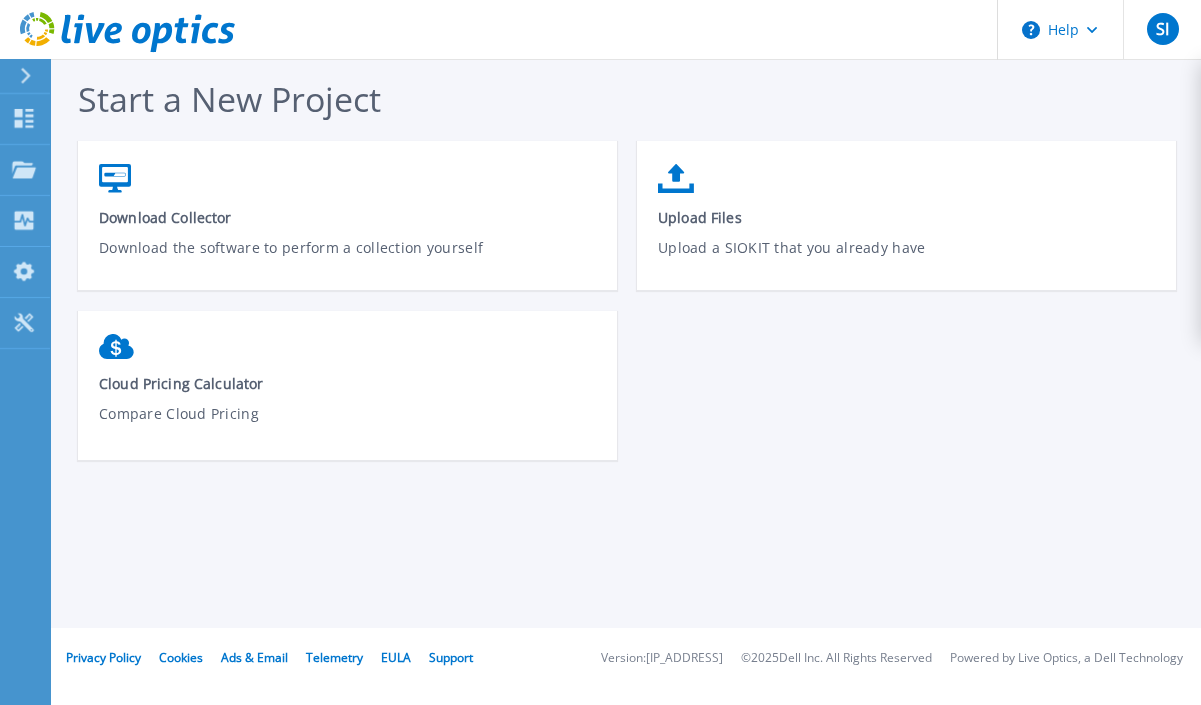 scroll, scrollTop: 0, scrollLeft: 0, axis: both 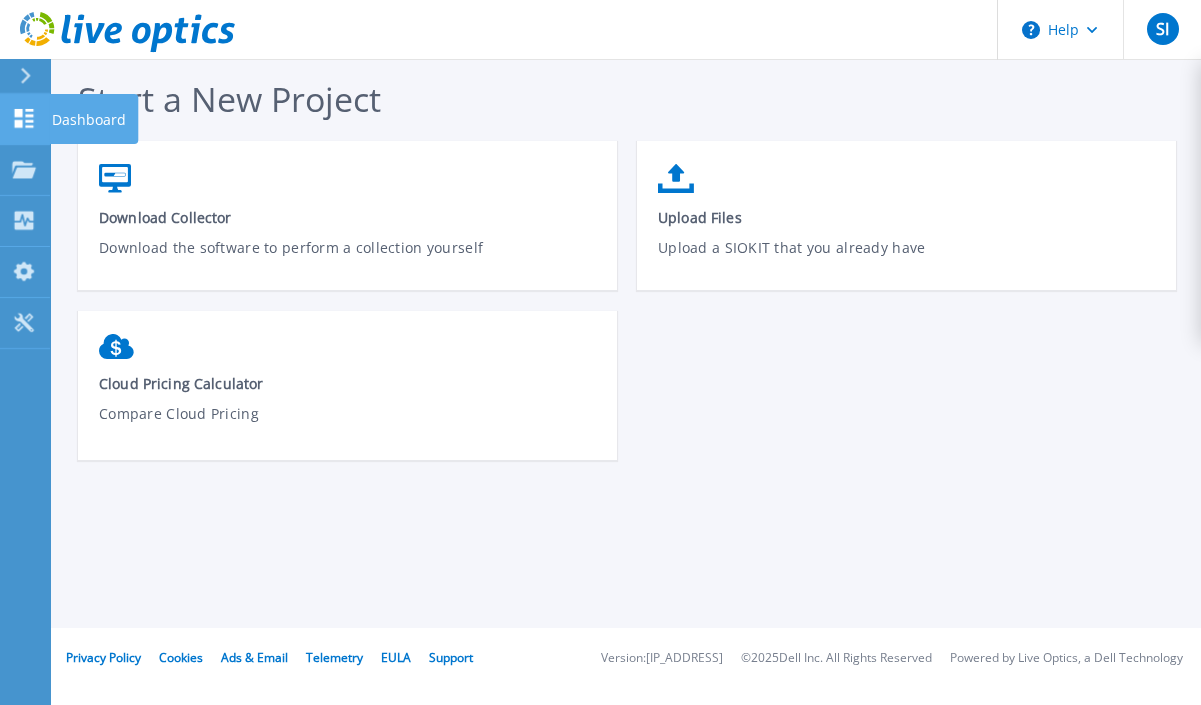 click 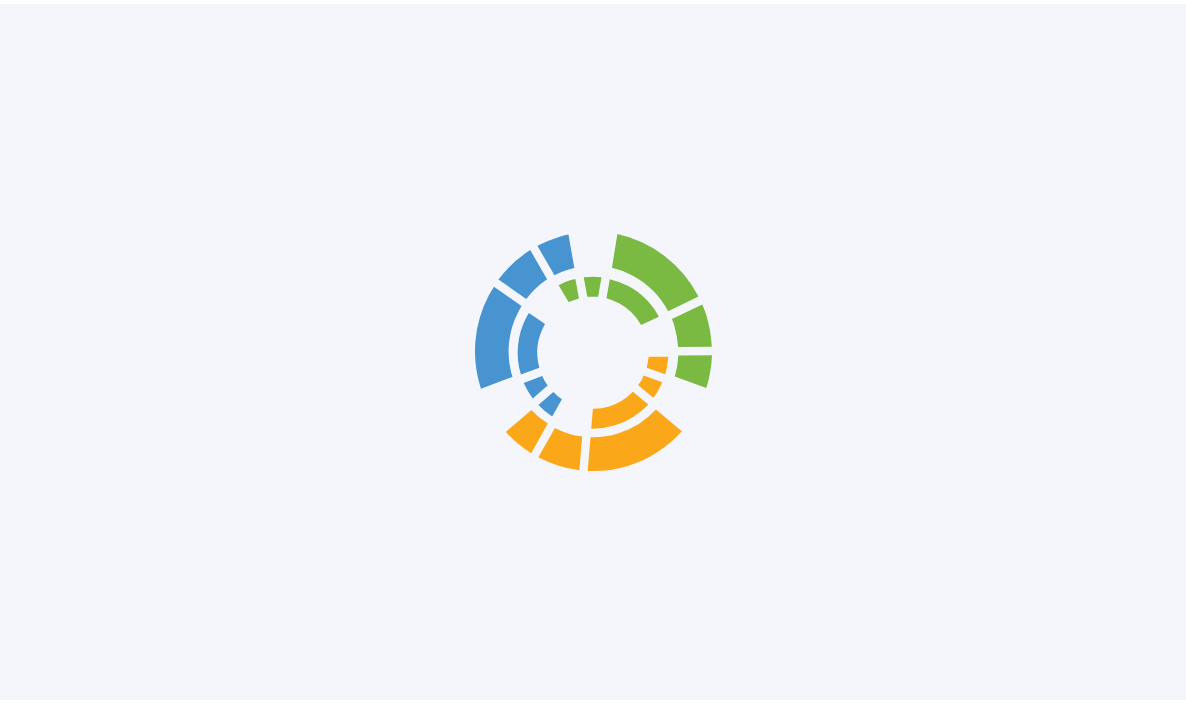 scroll, scrollTop: 0, scrollLeft: 0, axis: both 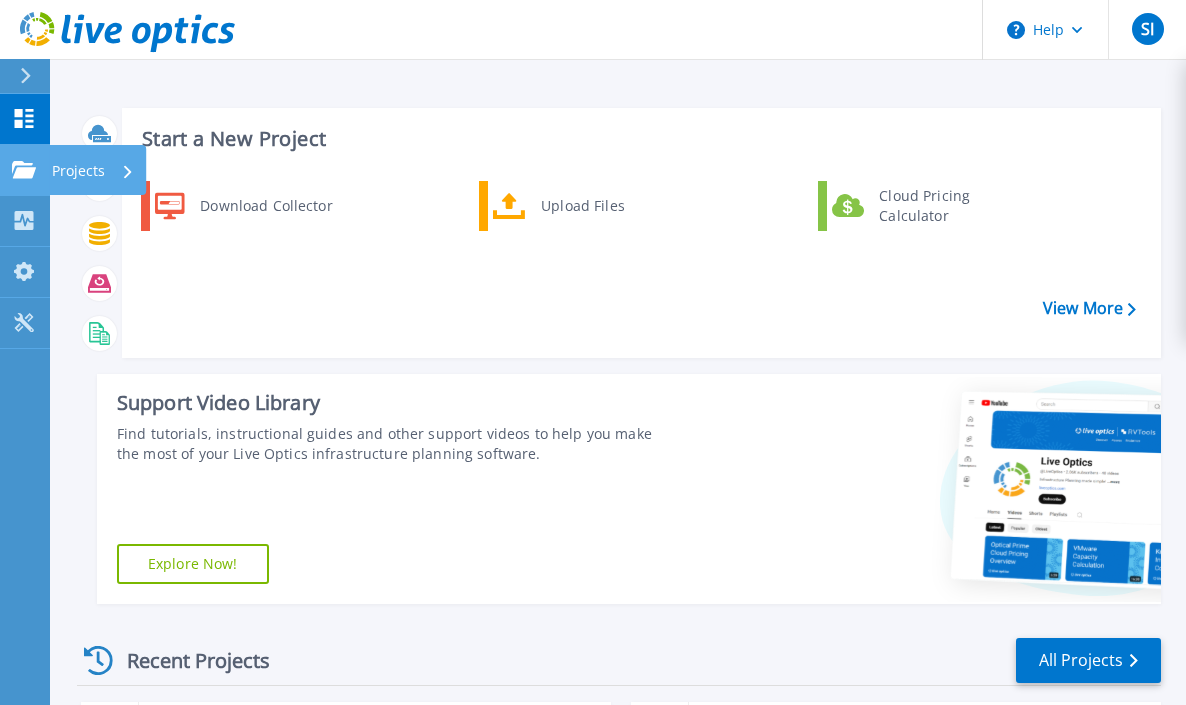 click on "Projects Projects" at bounding box center [25, 170] 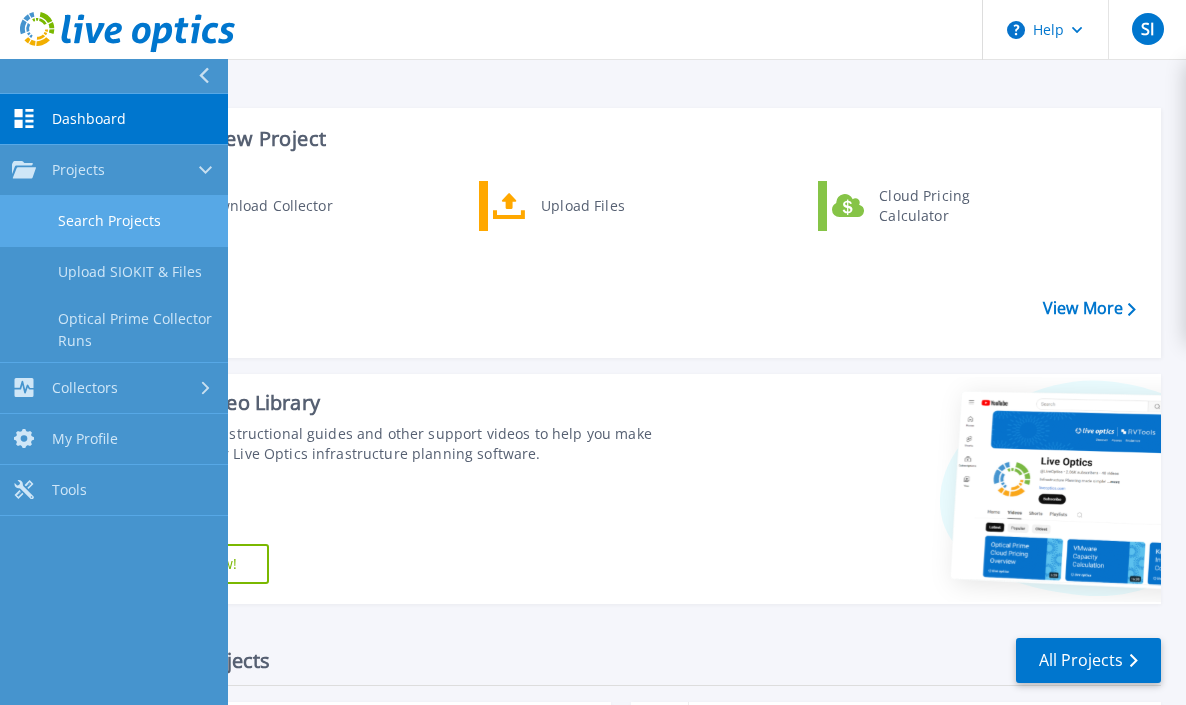 click on "Search Projects" at bounding box center [114, 221] 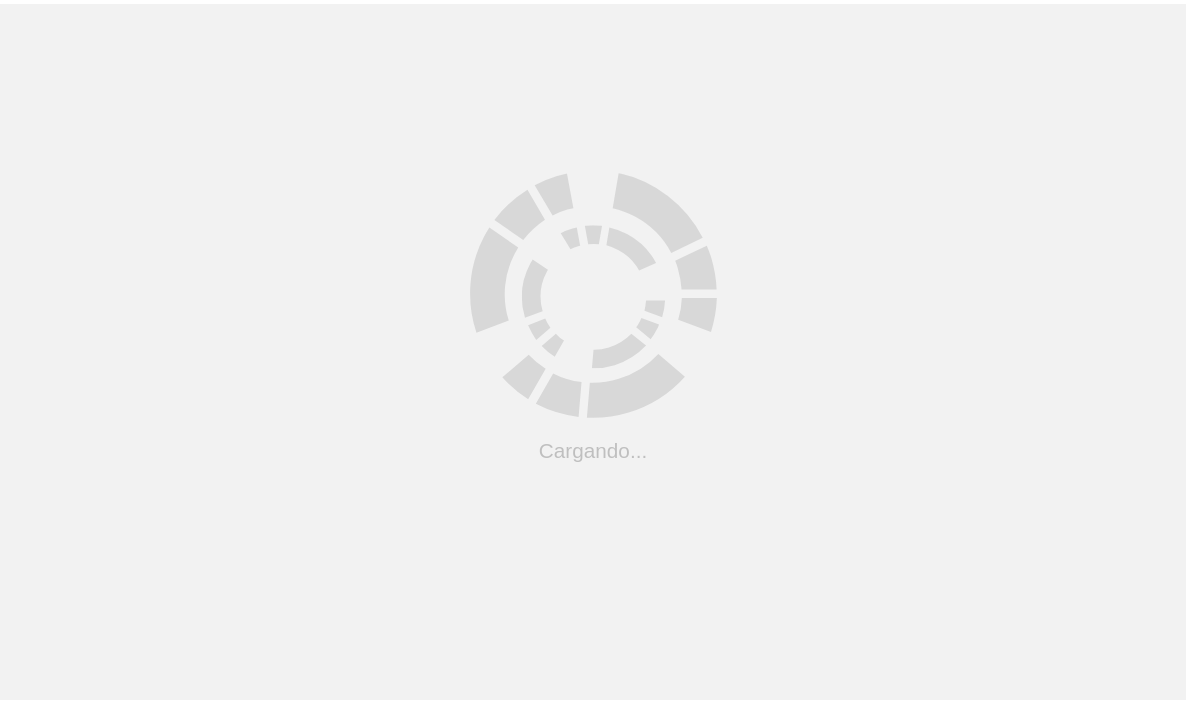 scroll, scrollTop: 0, scrollLeft: 0, axis: both 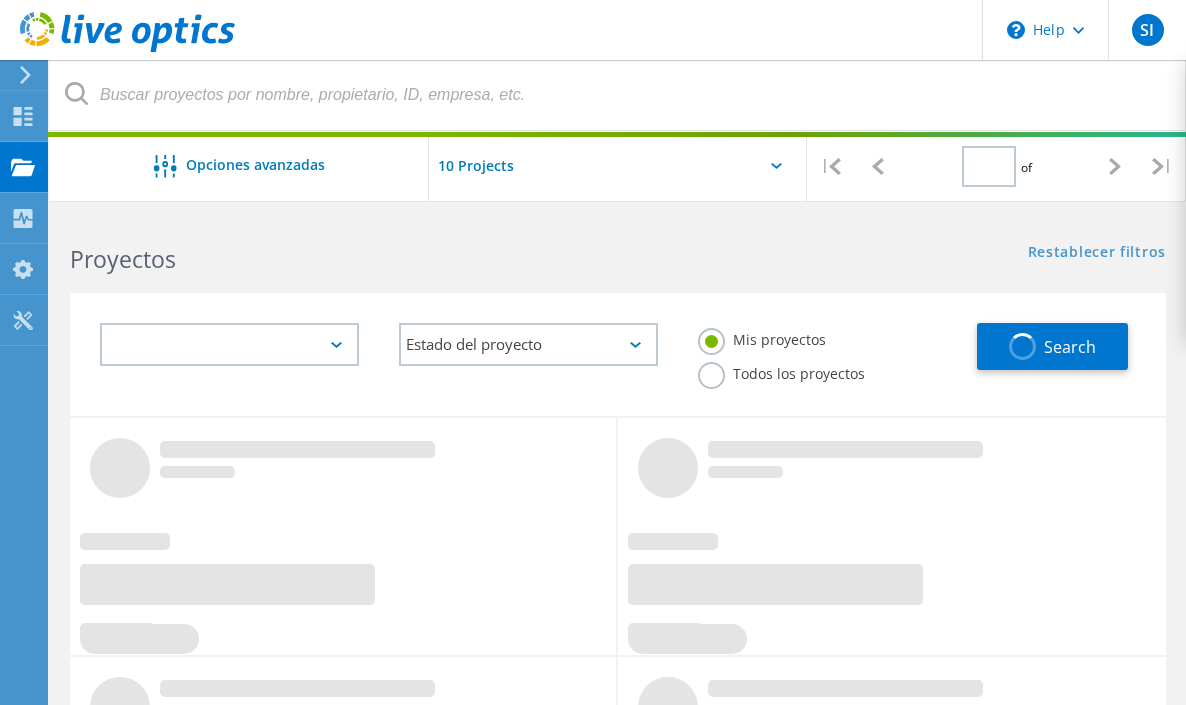 type on "1" 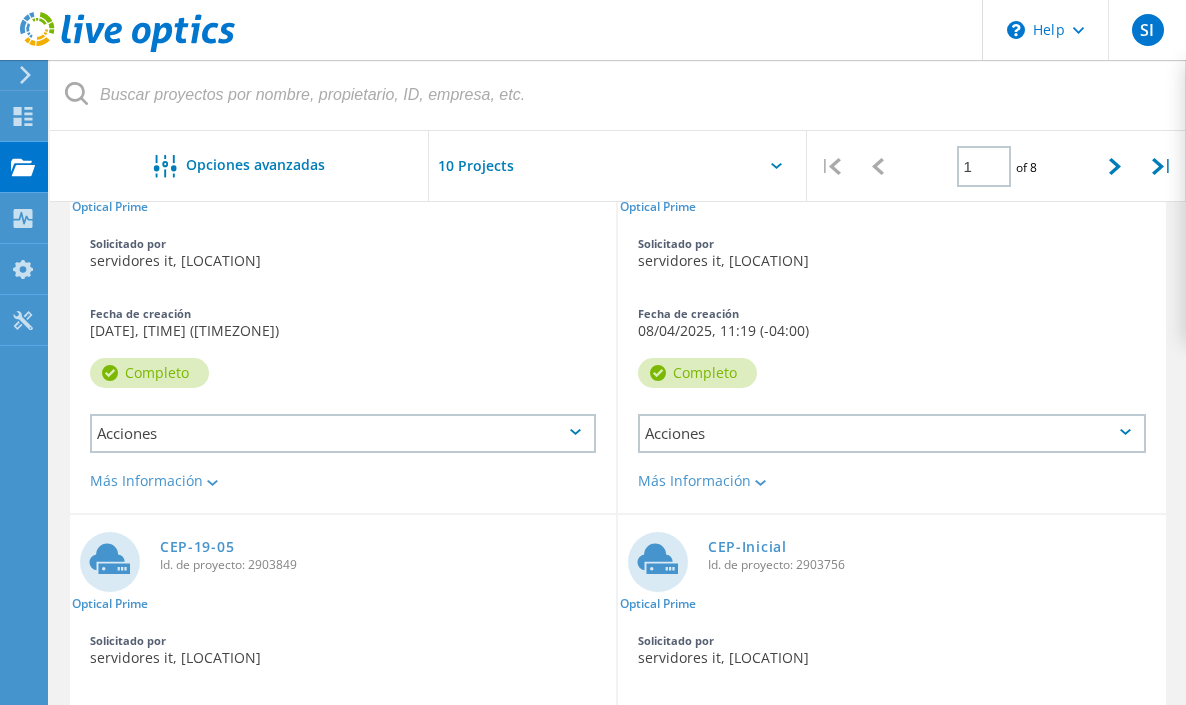 scroll, scrollTop: 200, scrollLeft: 0, axis: vertical 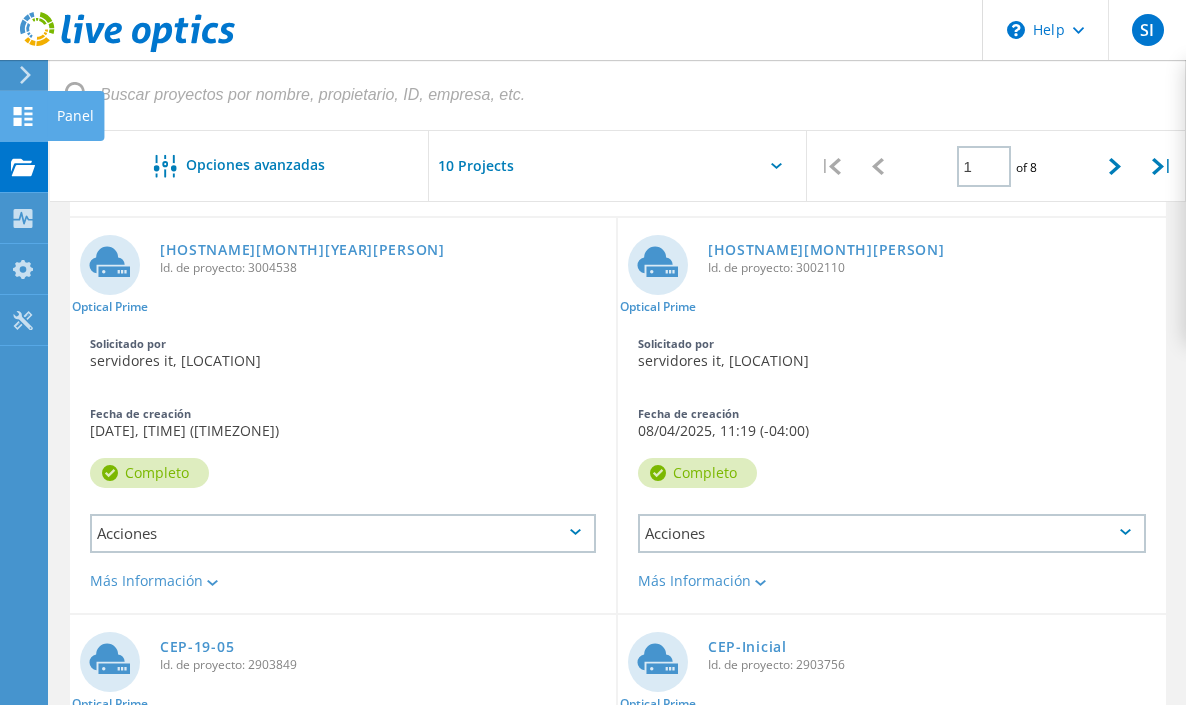 click 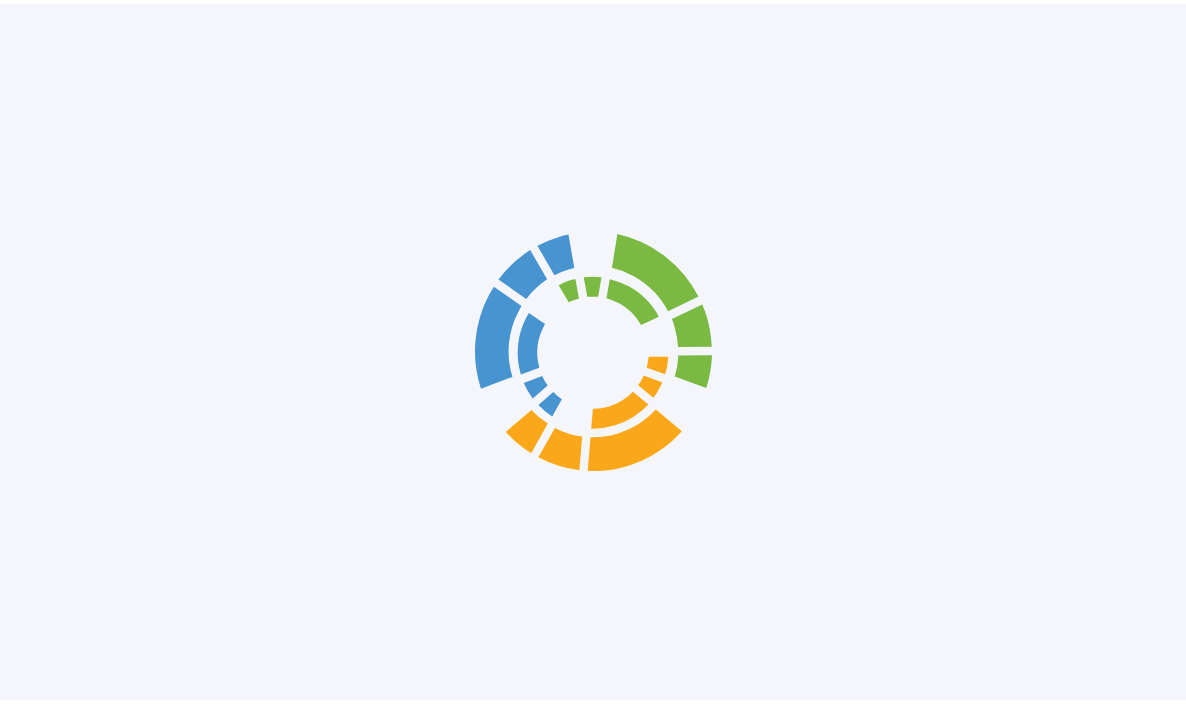 scroll, scrollTop: 0, scrollLeft: 0, axis: both 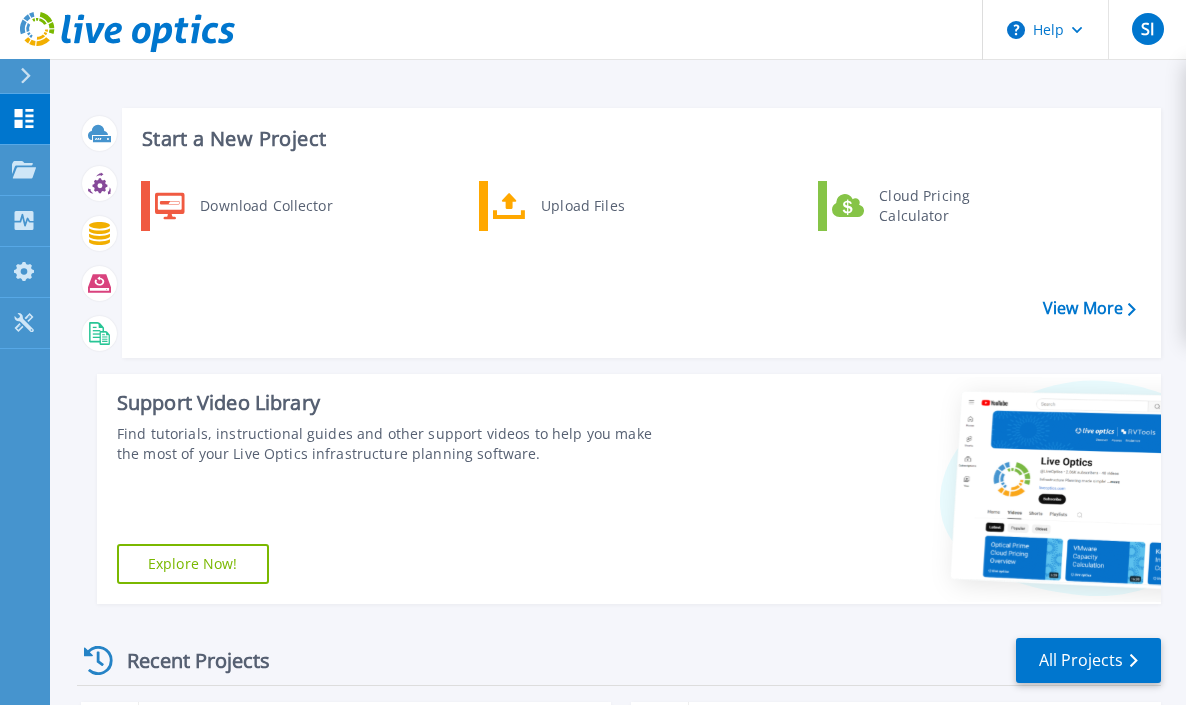 click at bounding box center [34, 76] 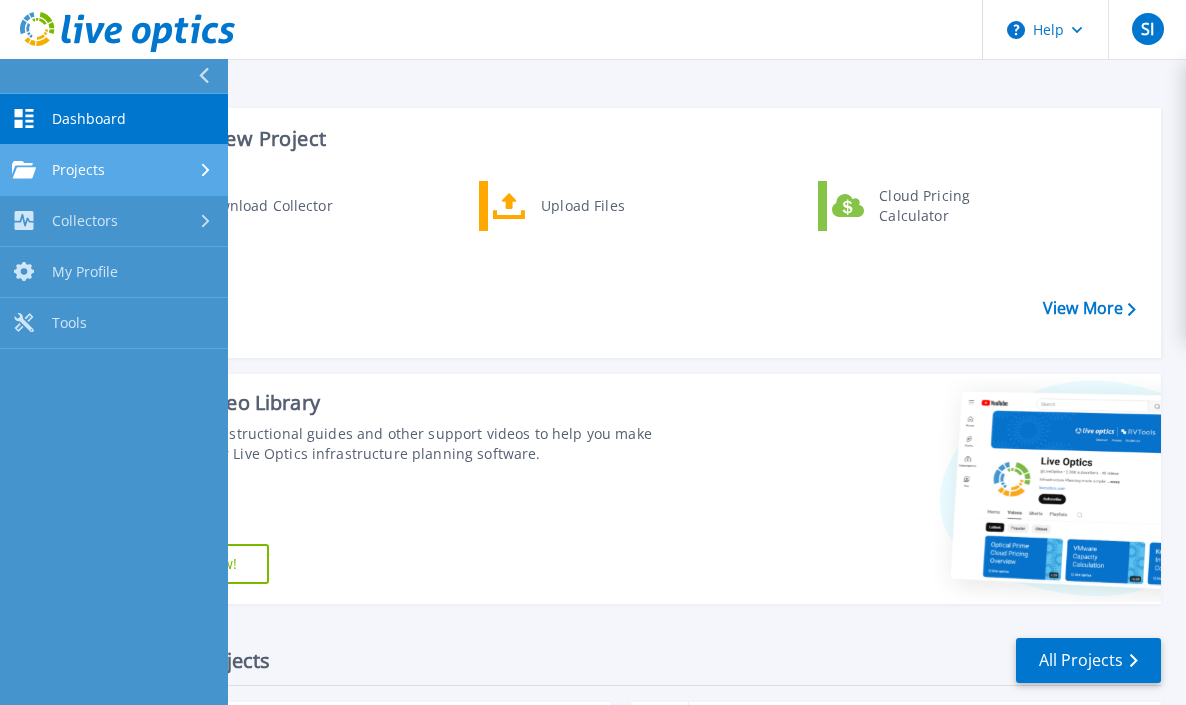 click on "Projects Projects" at bounding box center [114, 170] 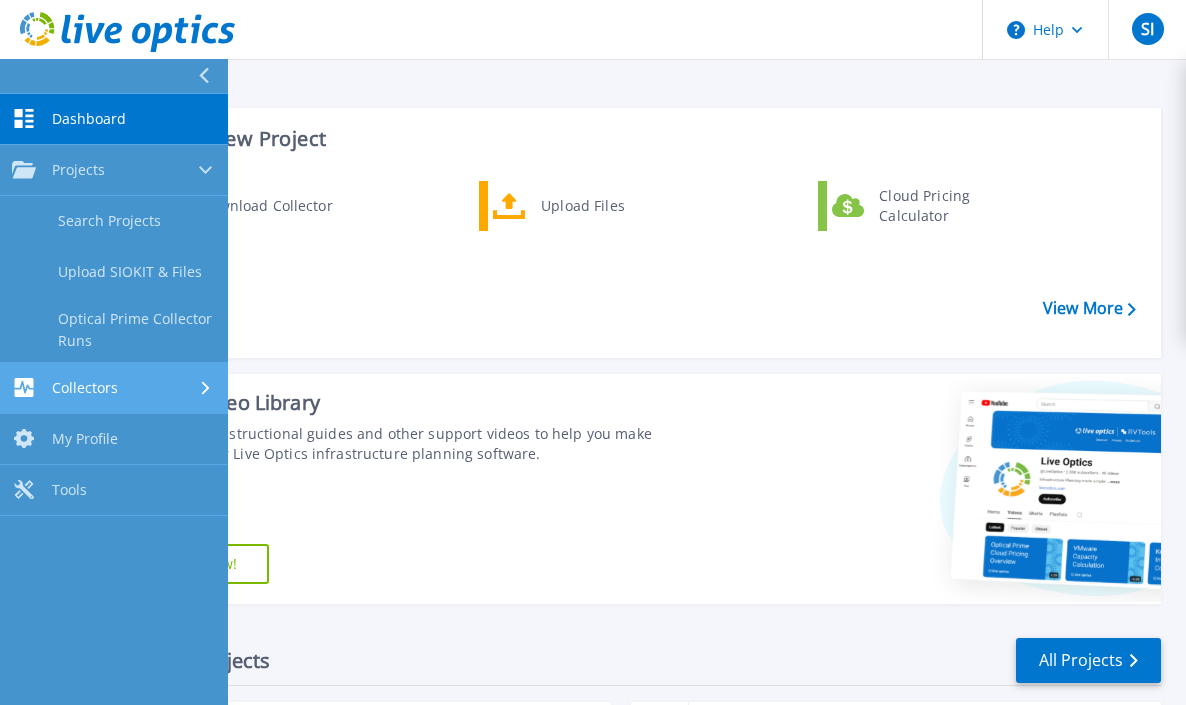 click on "Collectors Collectors" at bounding box center (114, 388) 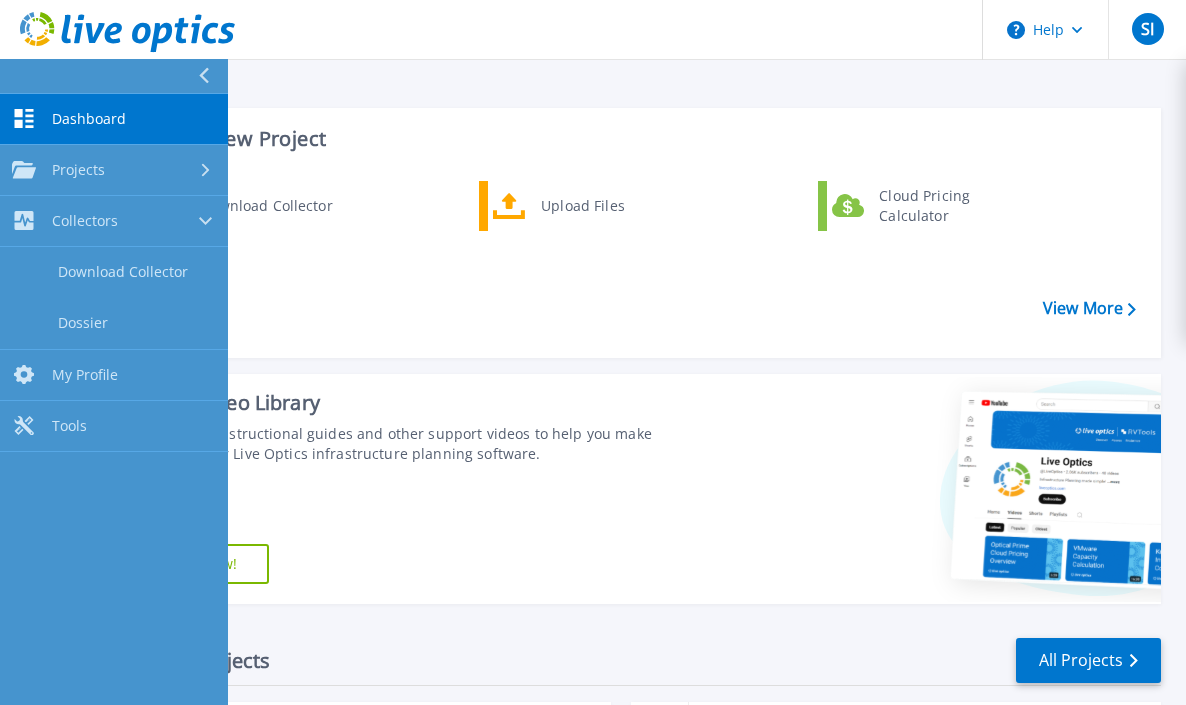 click on "Download Collector     Upload Files     Cloud Pricing Calculator" at bounding box center (638, 262) 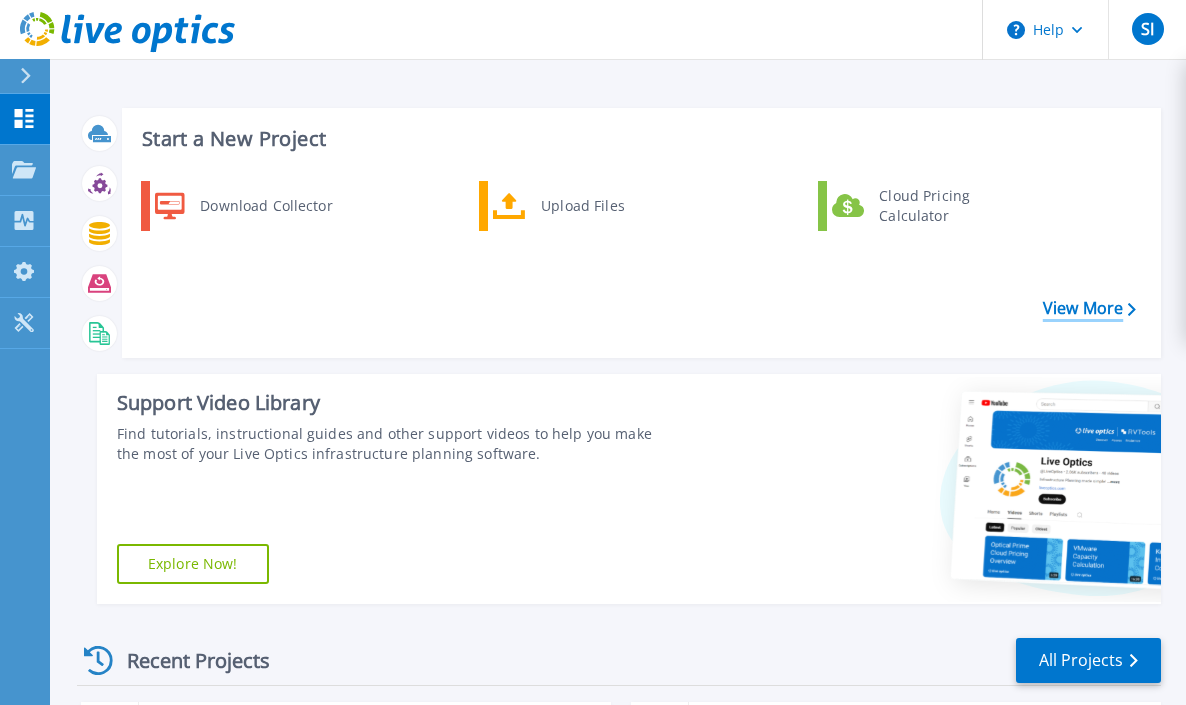 click on "View More" at bounding box center [1089, 308] 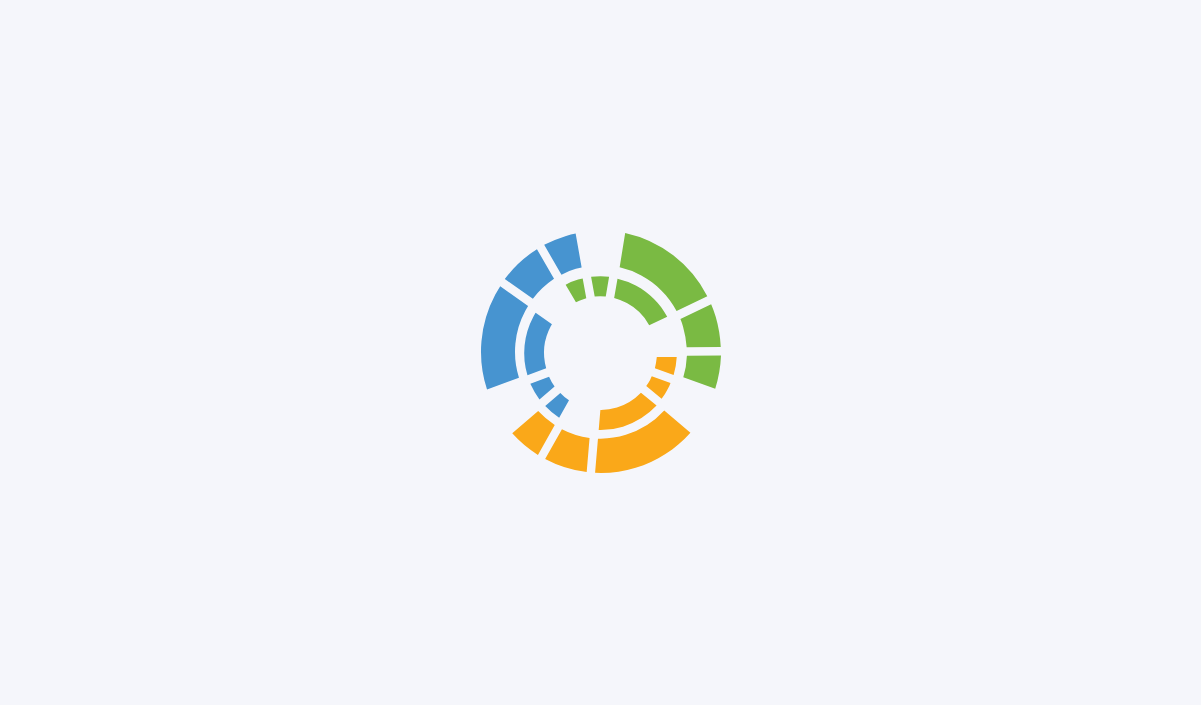 scroll, scrollTop: 0, scrollLeft: 0, axis: both 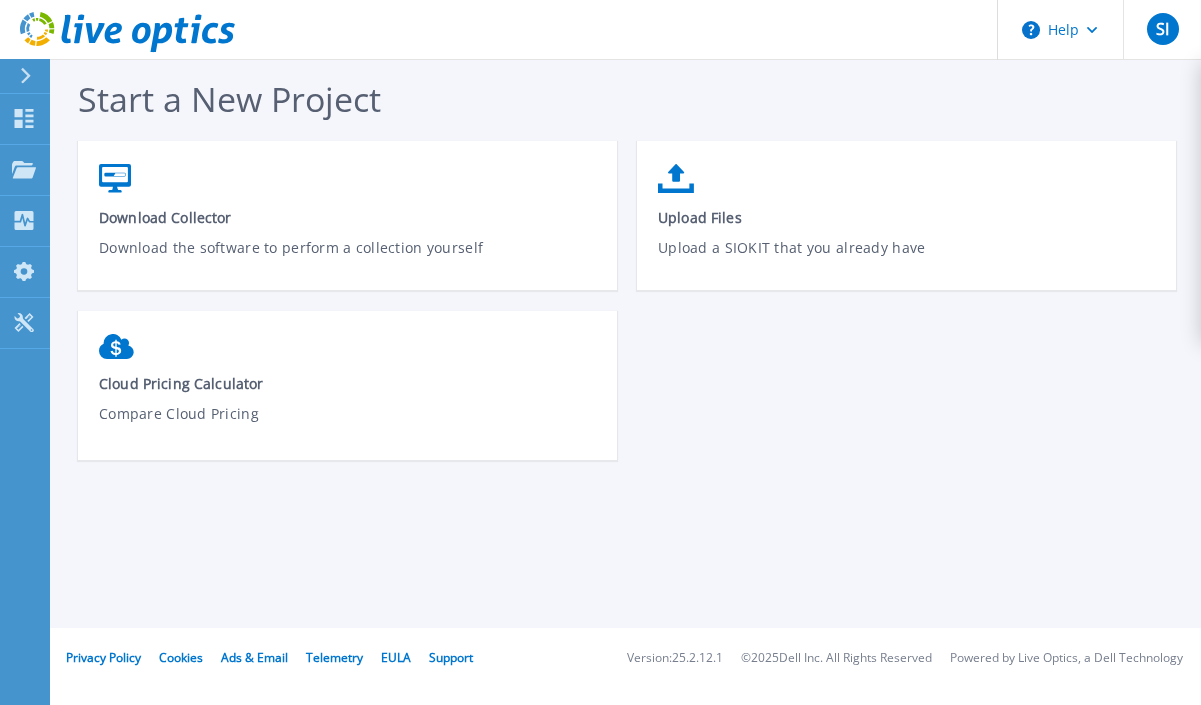 click 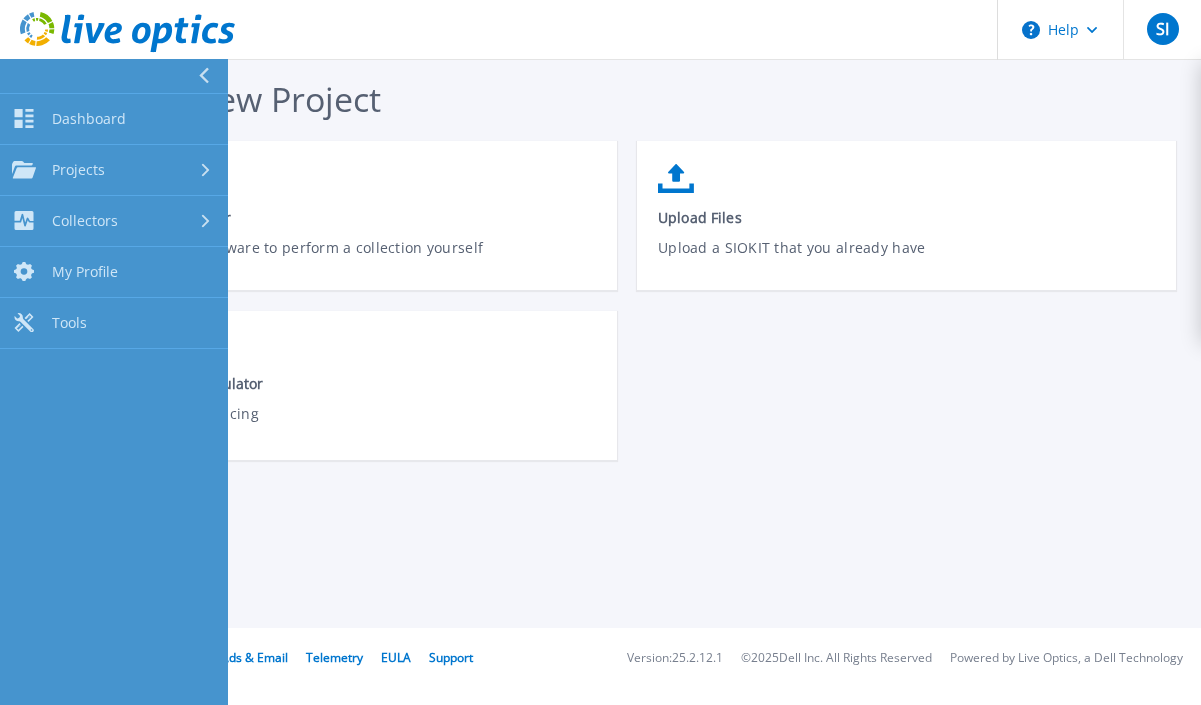 click at bounding box center (114, 76) 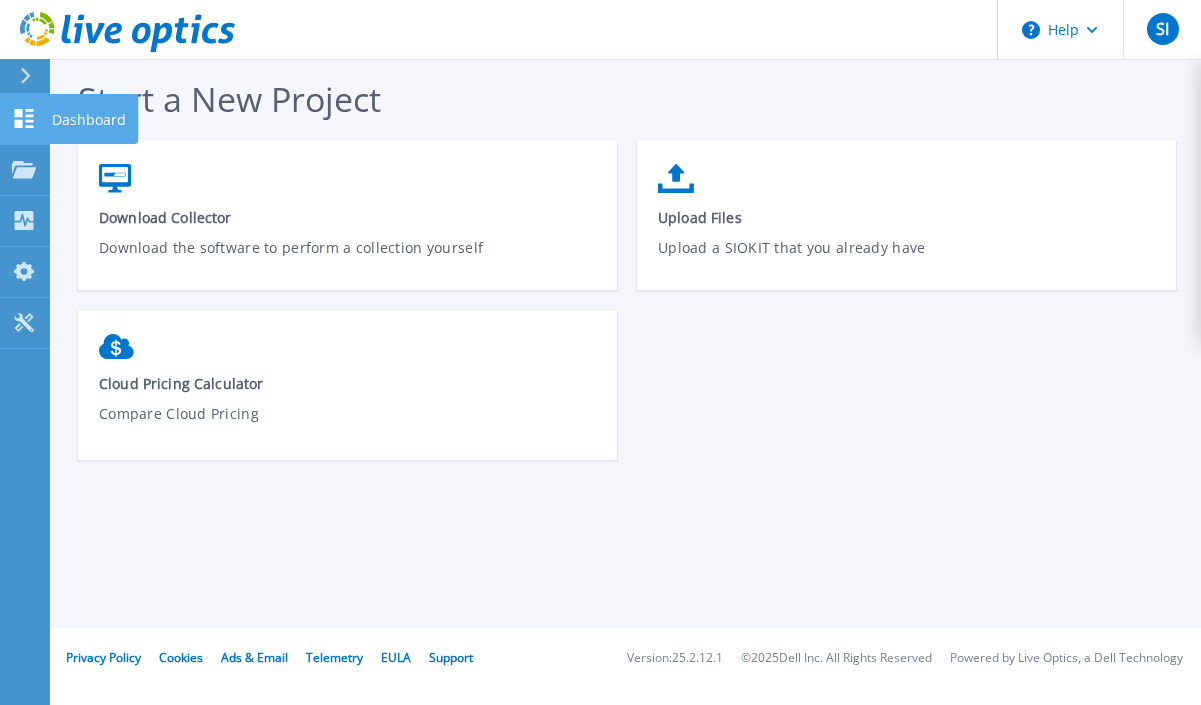 click 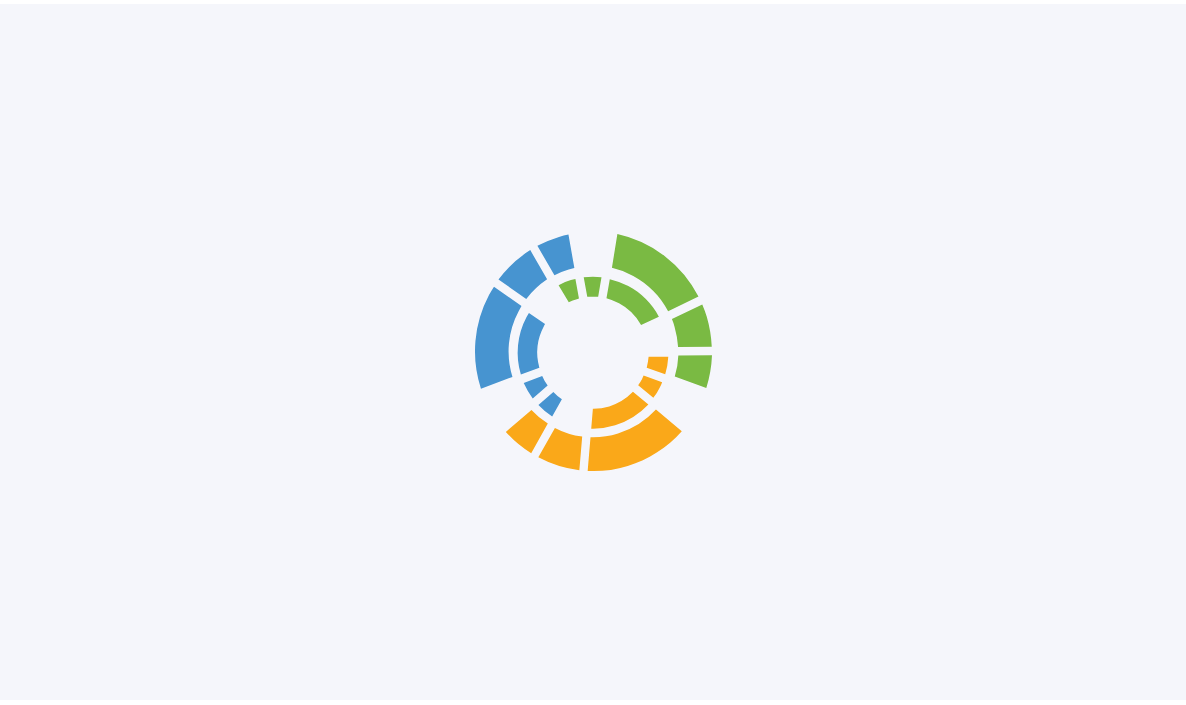 scroll, scrollTop: 0, scrollLeft: 0, axis: both 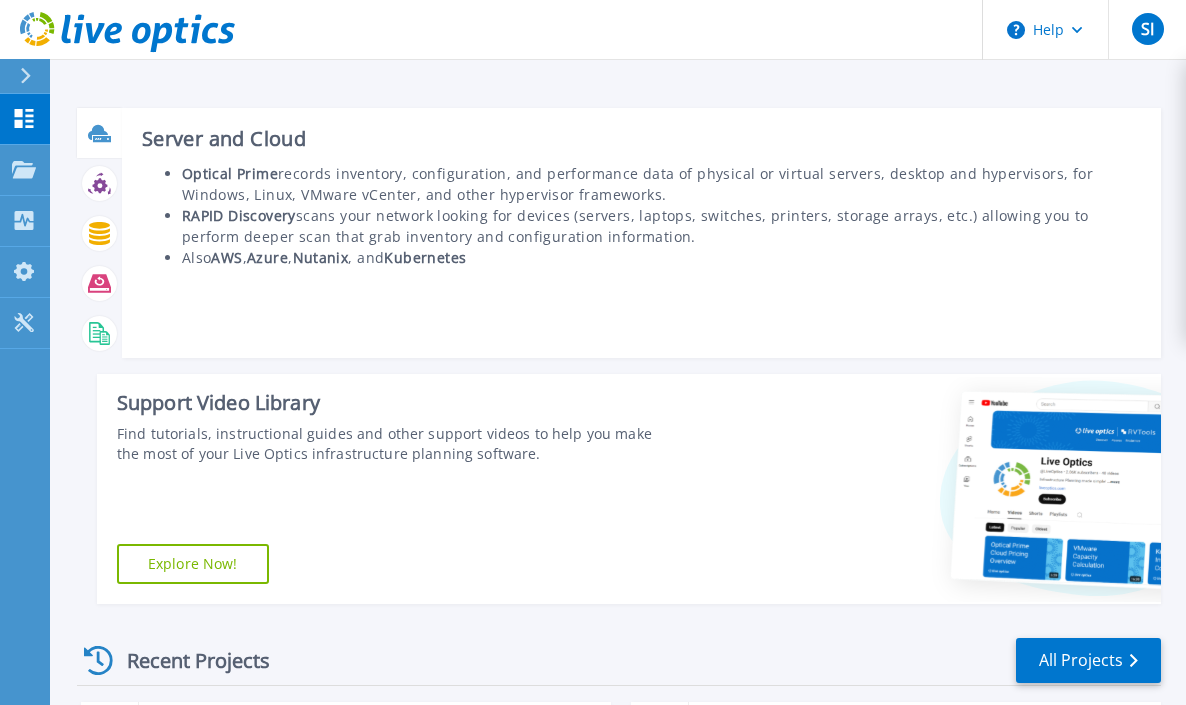 click at bounding box center (99, 133) 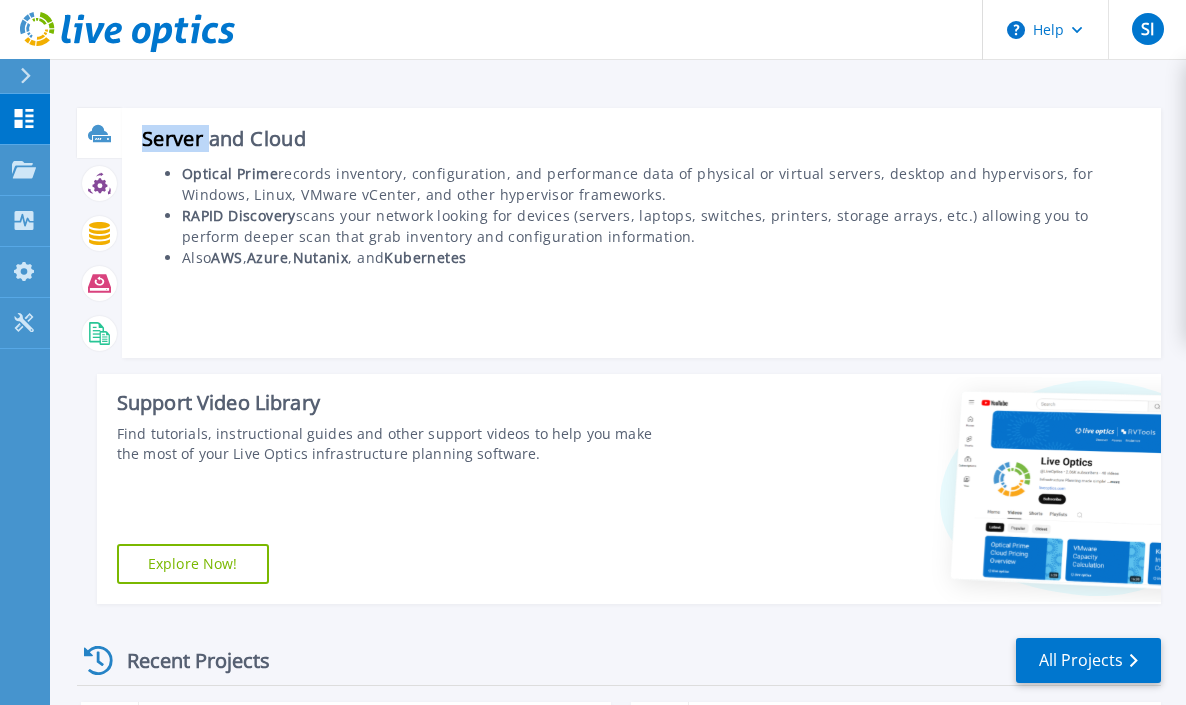 click 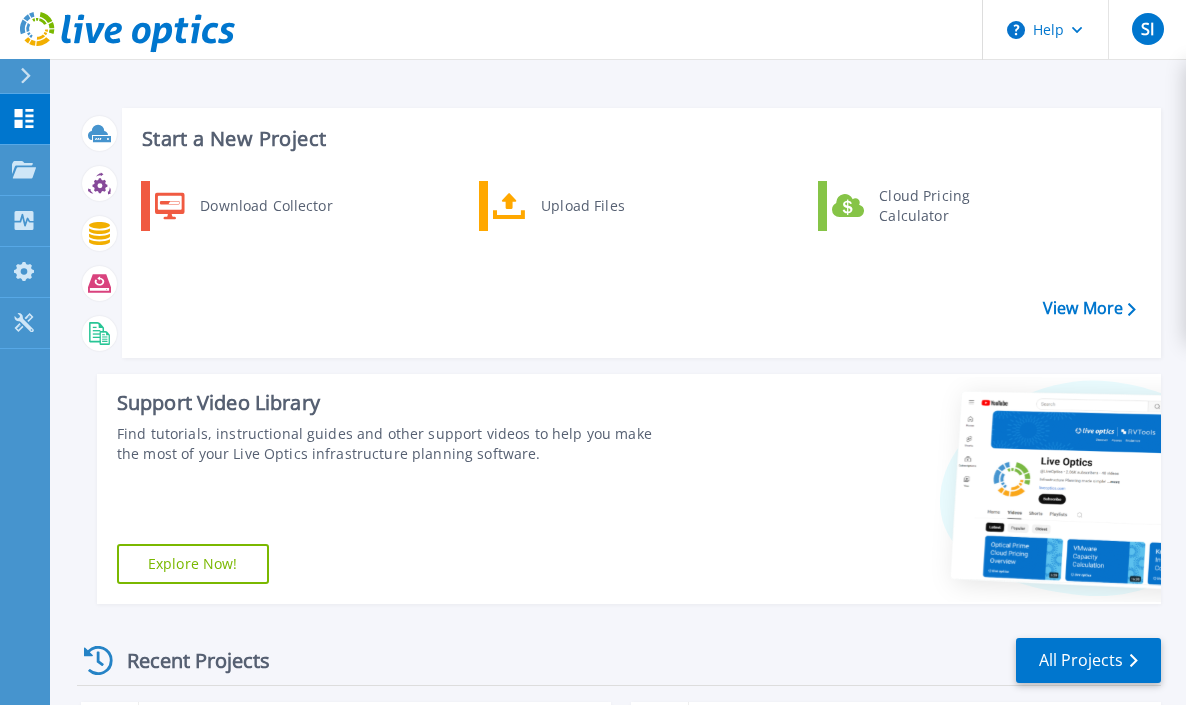 click at bounding box center (34, 76) 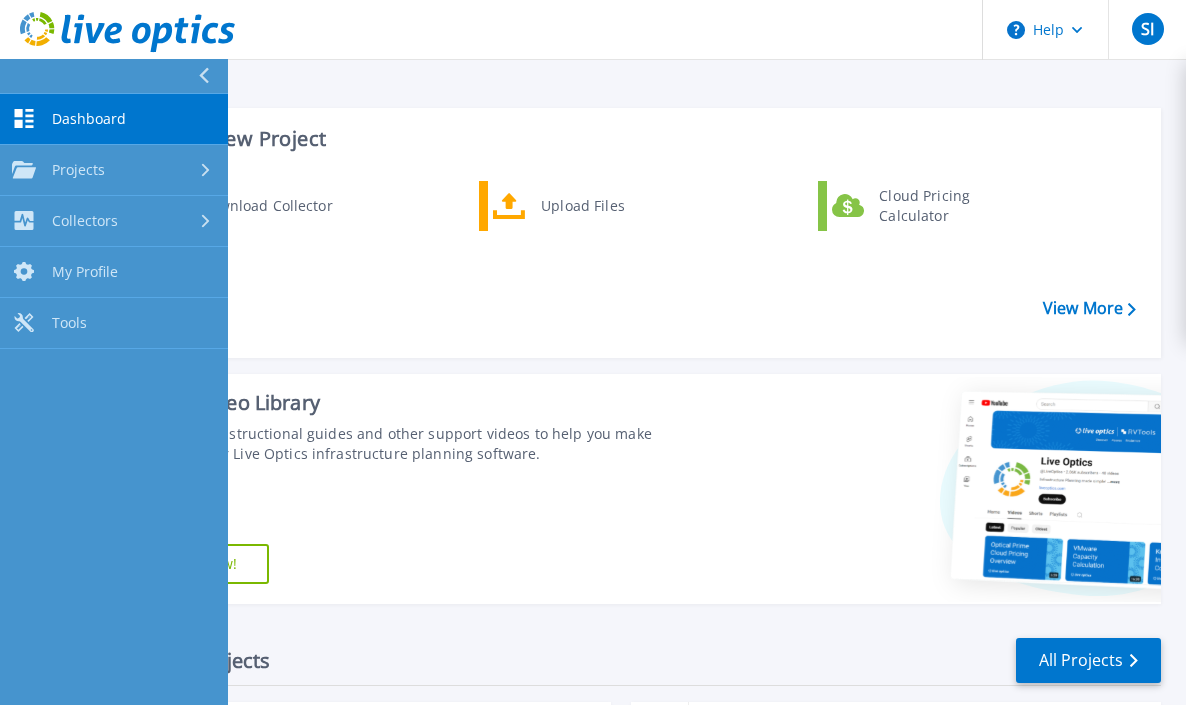 click at bounding box center (114, 76) 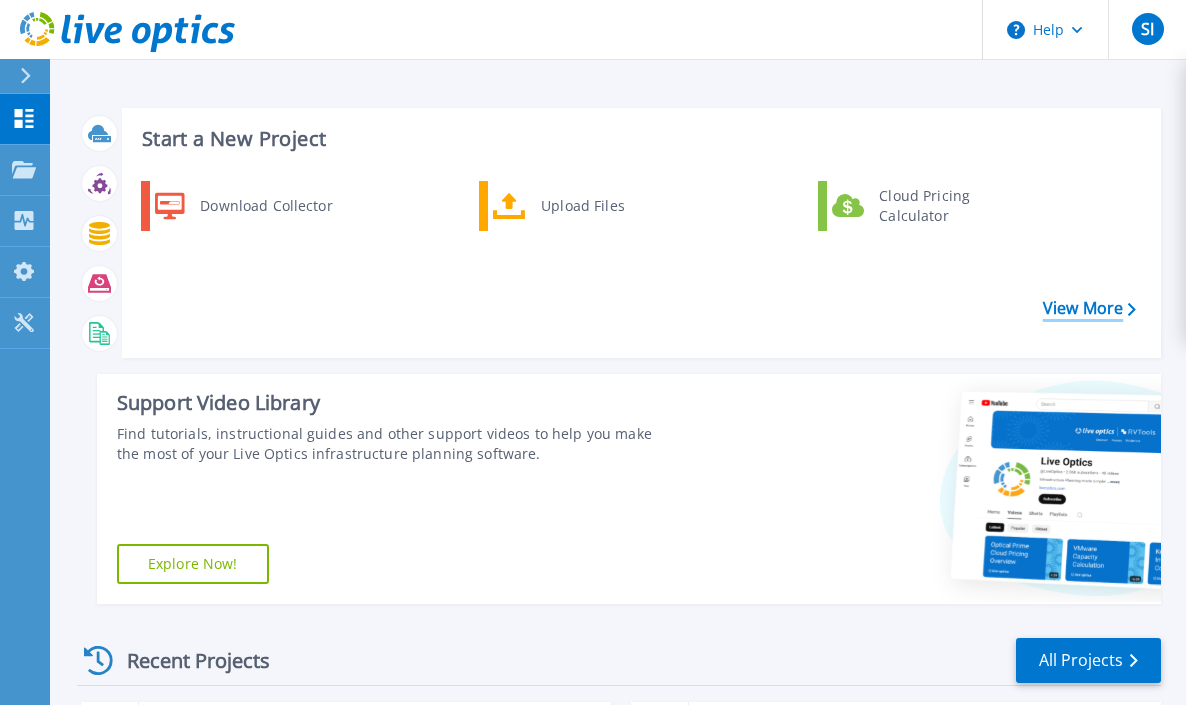 click on "View More" at bounding box center [1089, 308] 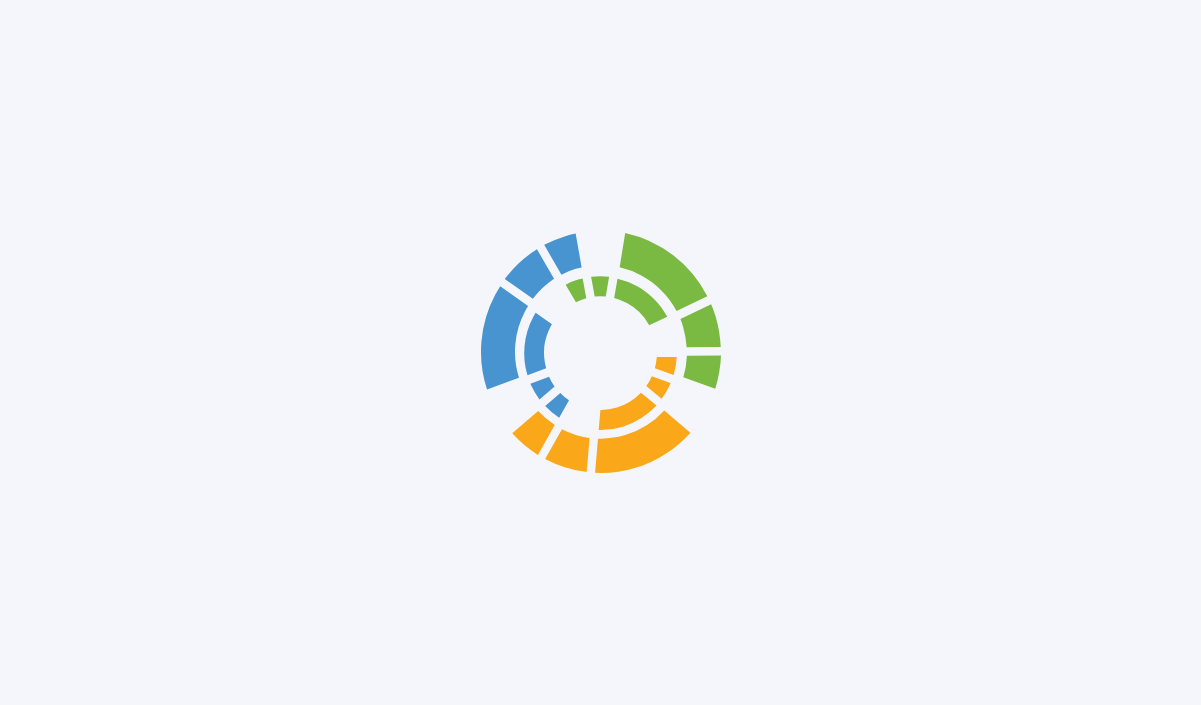 scroll, scrollTop: 0, scrollLeft: 0, axis: both 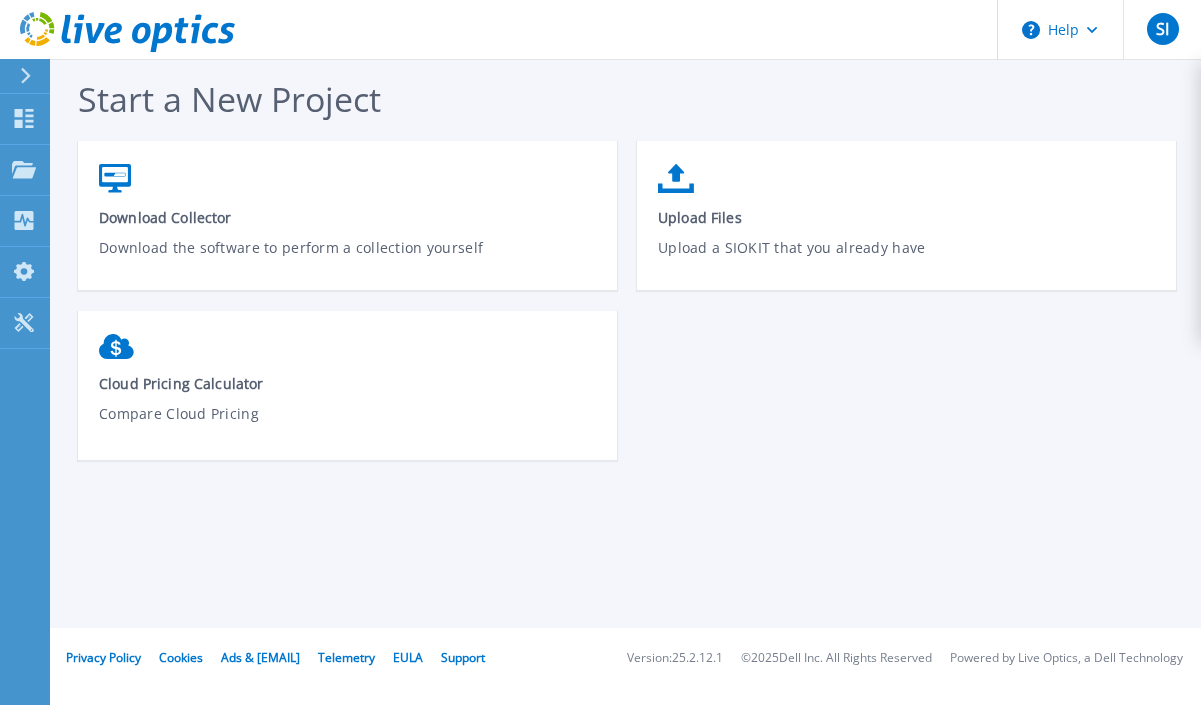 click at bounding box center (34, 76) 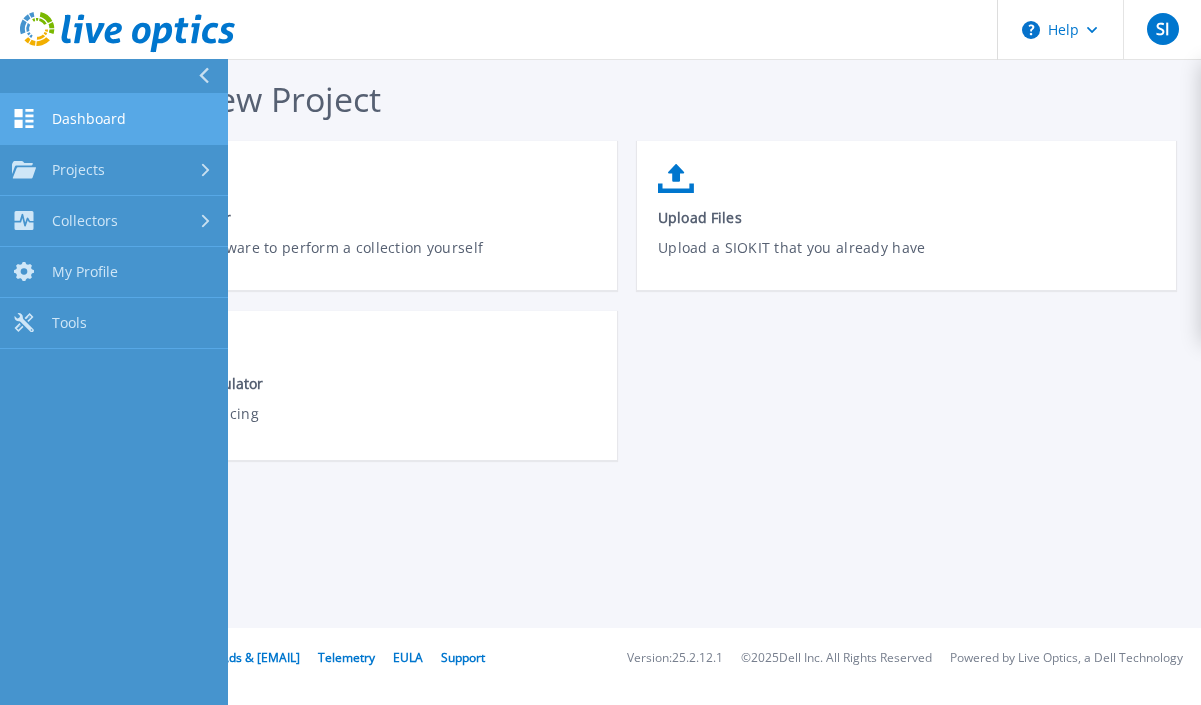 click on "Dashboard Dashboard" at bounding box center [114, 119] 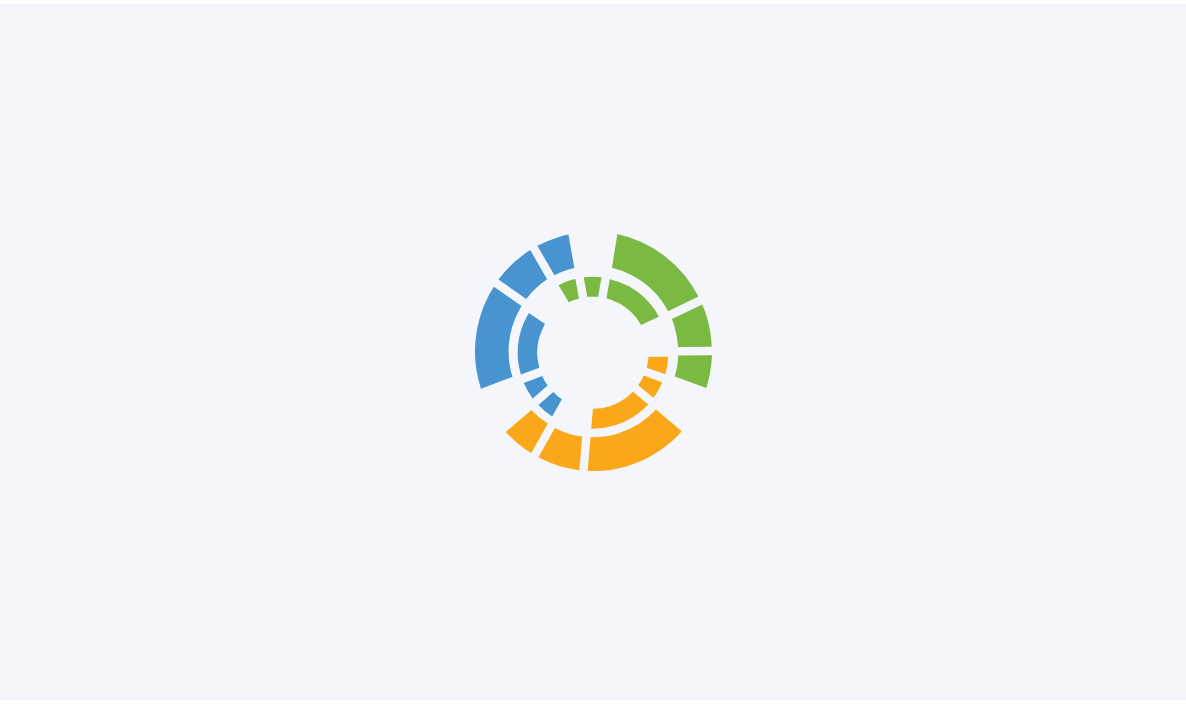 scroll, scrollTop: 0, scrollLeft: 0, axis: both 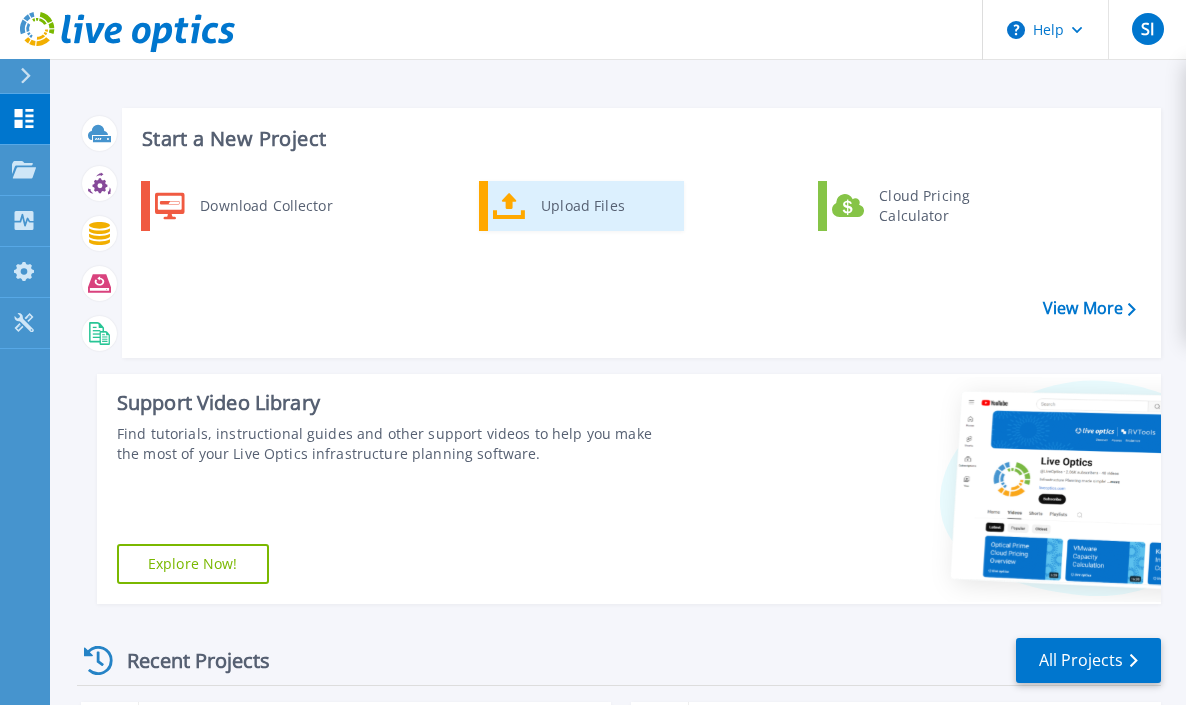 click on "Upload Files" at bounding box center [605, 206] 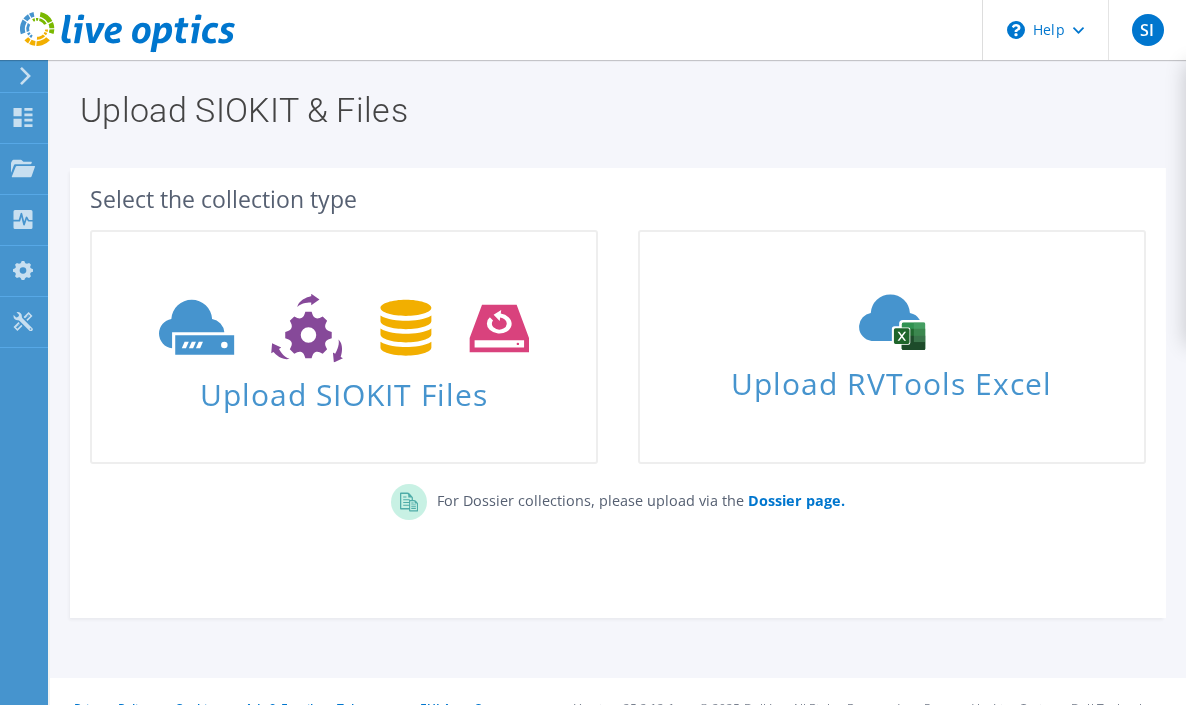 scroll, scrollTop: 0, scrollLeft: 0, axis: both 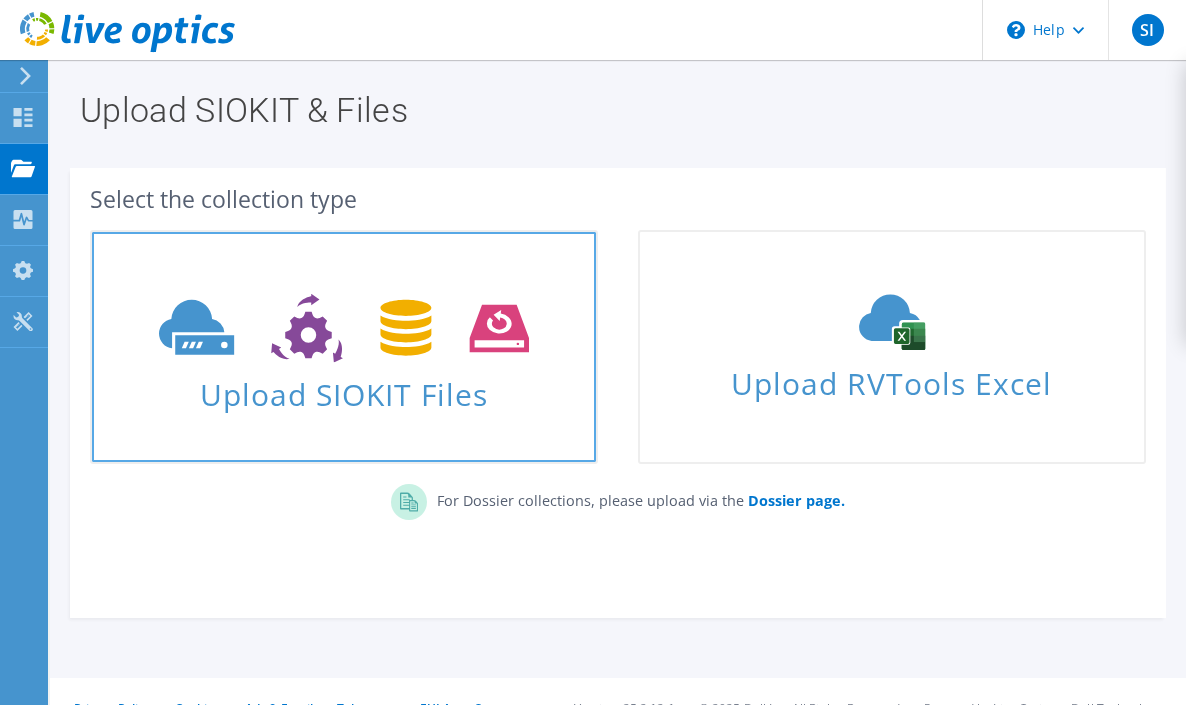 click 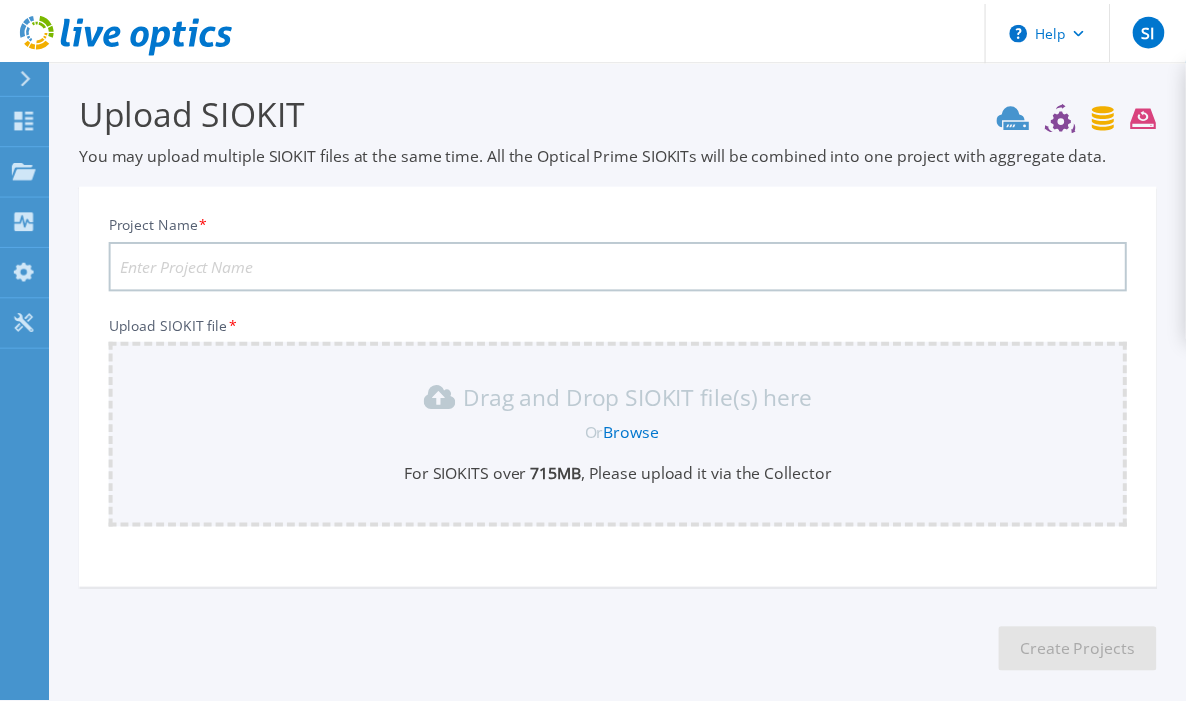 scroll, scrollTop: 92, scrollLeft: 0, axis: vertical 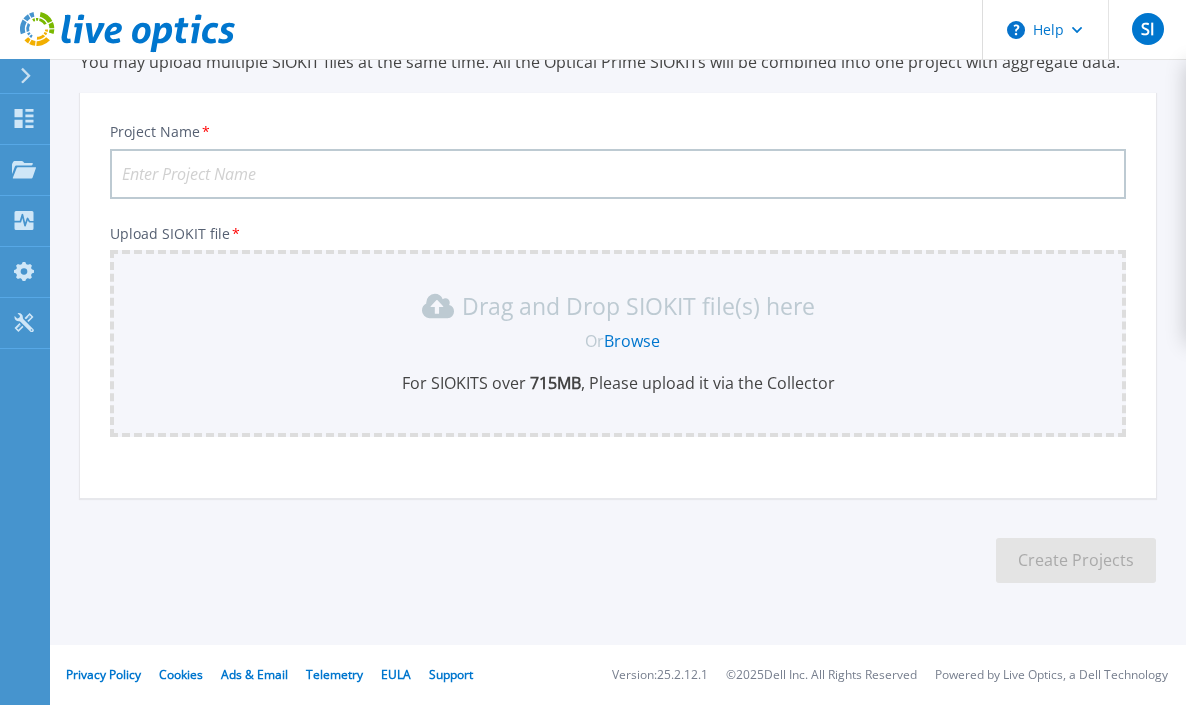 click on "Browse" at bounding box center (632, 341) 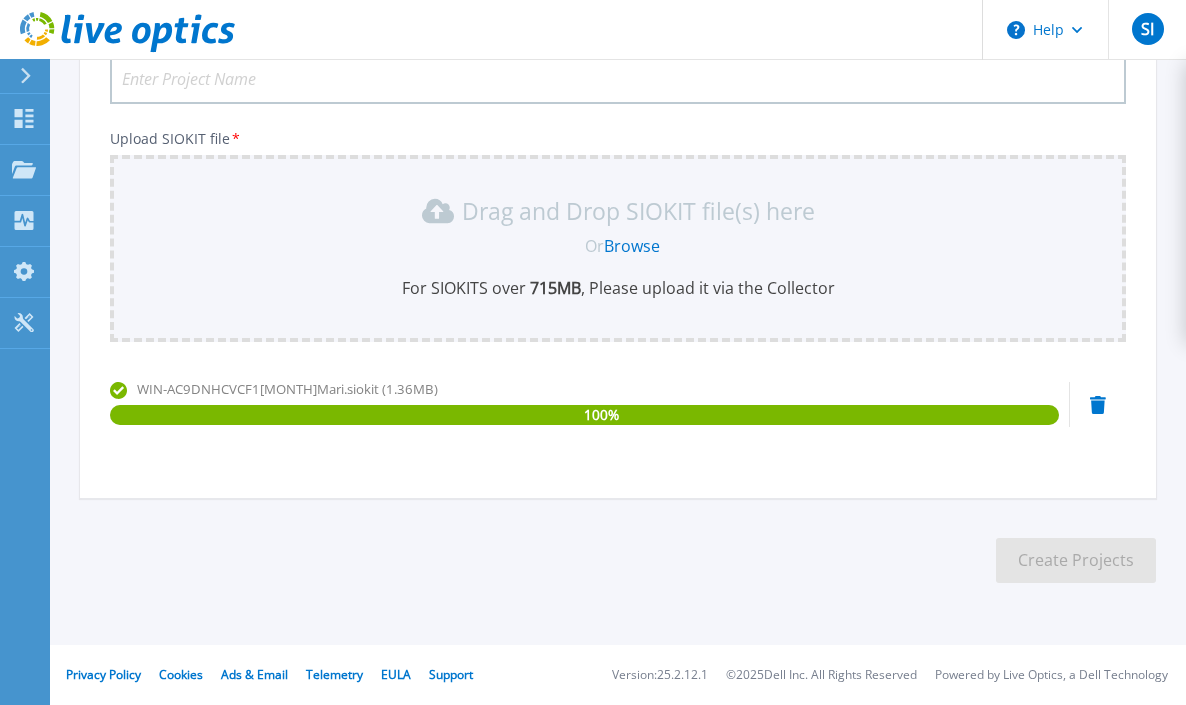 scroll, scrollTop: 0, scrollLeft: 0, axis: both 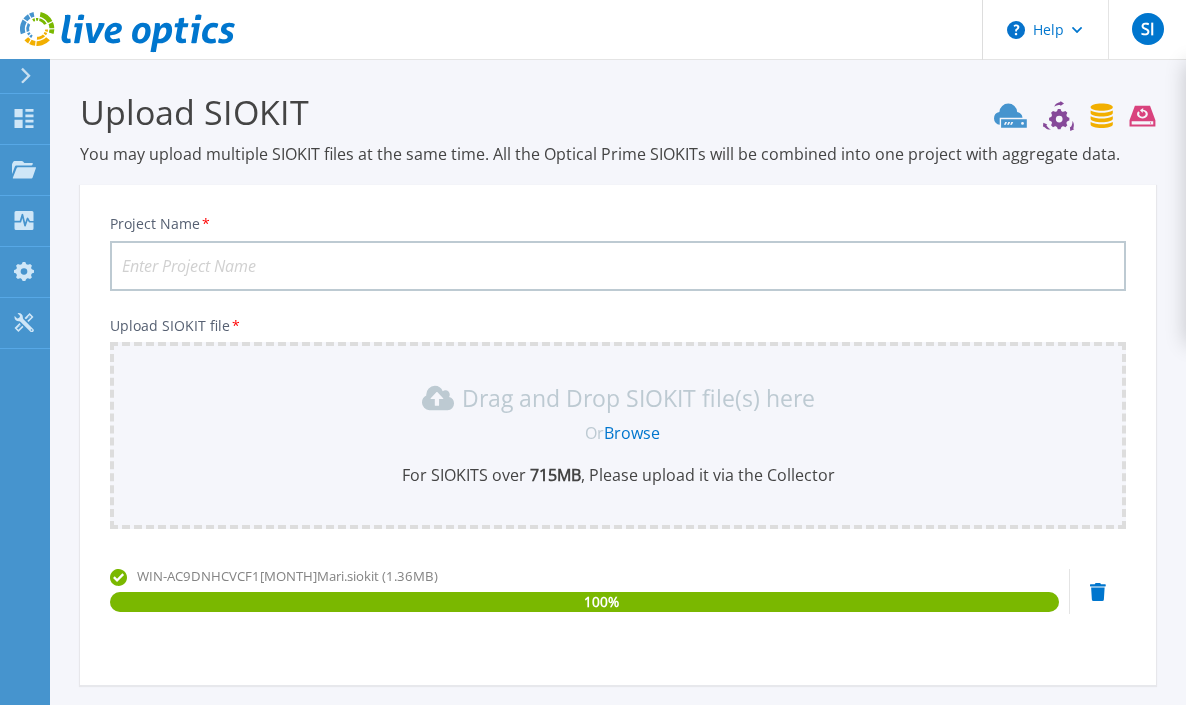 click on "Project Name *" at bounding box center [618, 266] 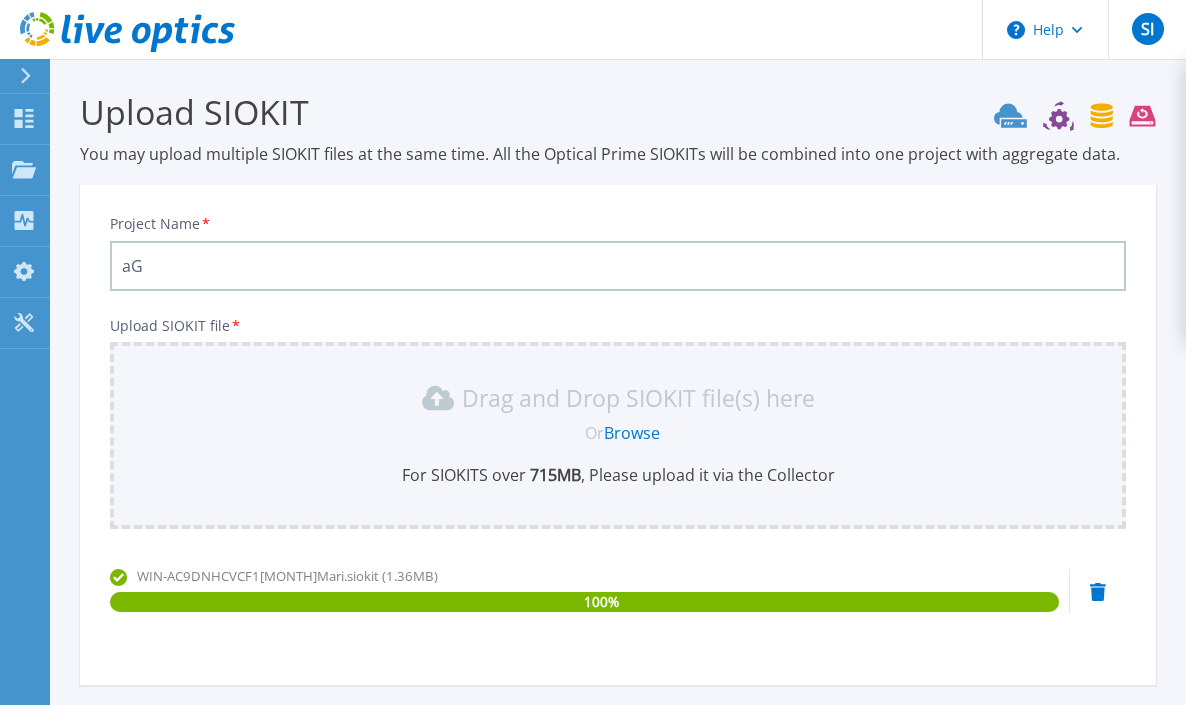 type on "a" 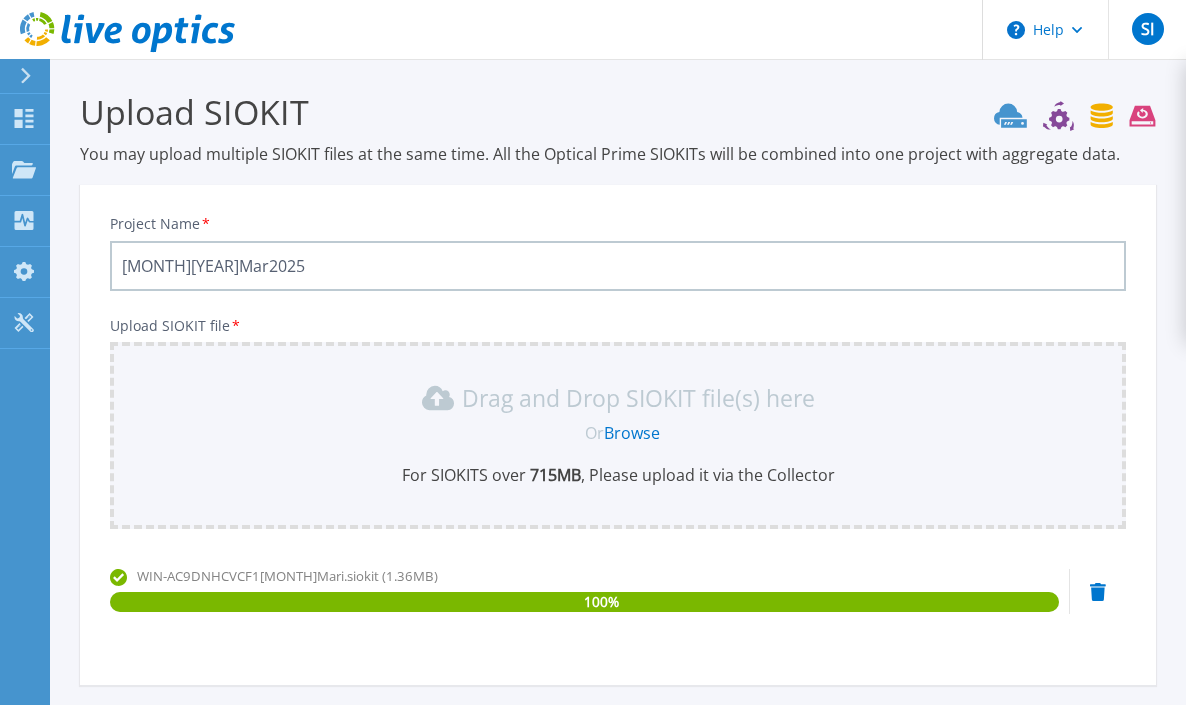 scroll, scrollTop: 187, scrollLeft: 0, axis: vertical 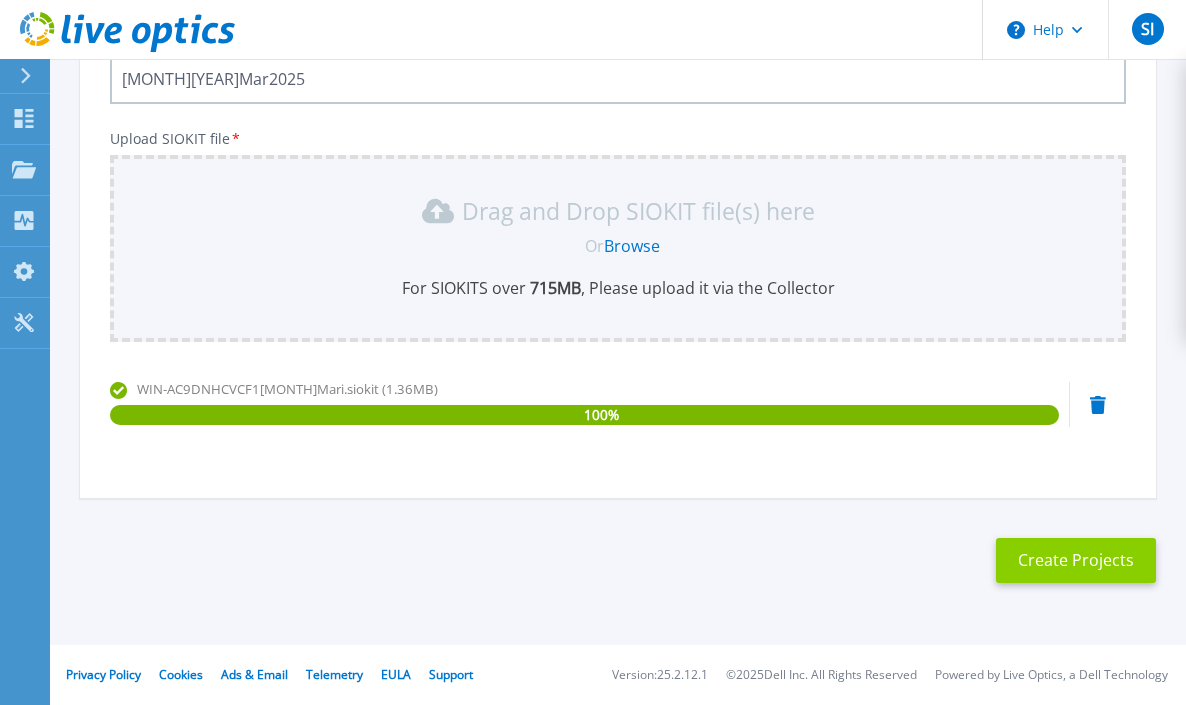 type on "[MONTH][YEAR][MONTH][YEAR]" 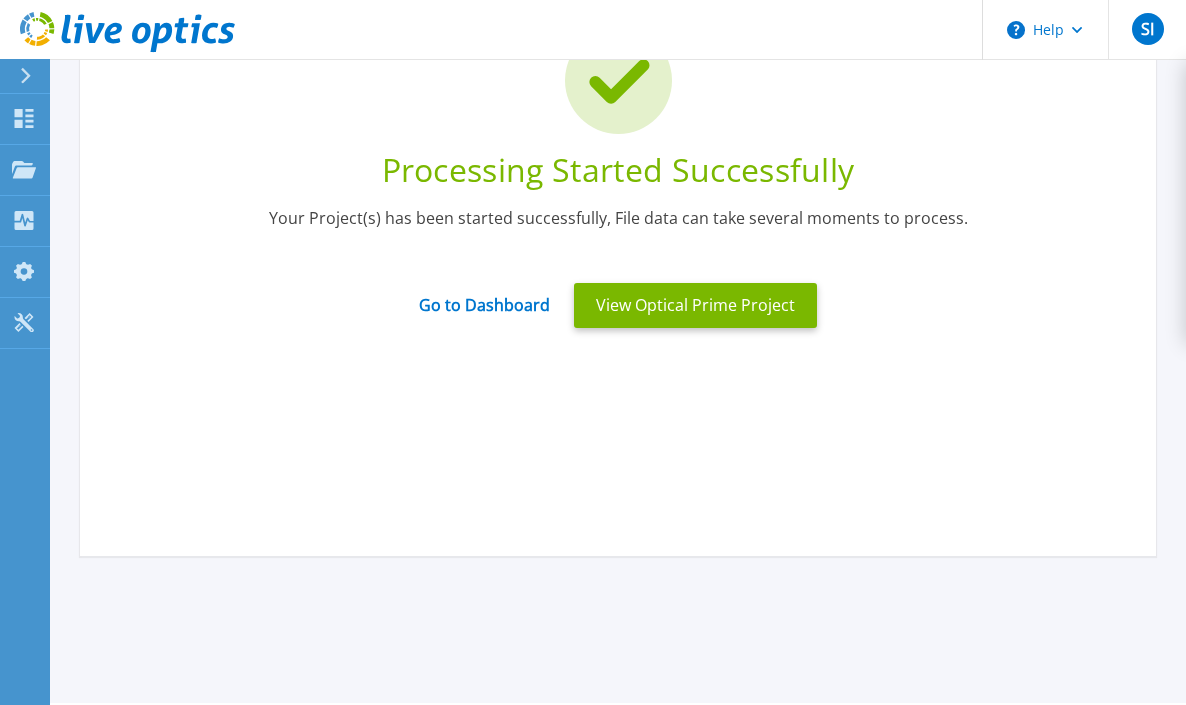 scroll, scrollTop: 0, scrollLeft: 0, axis: both 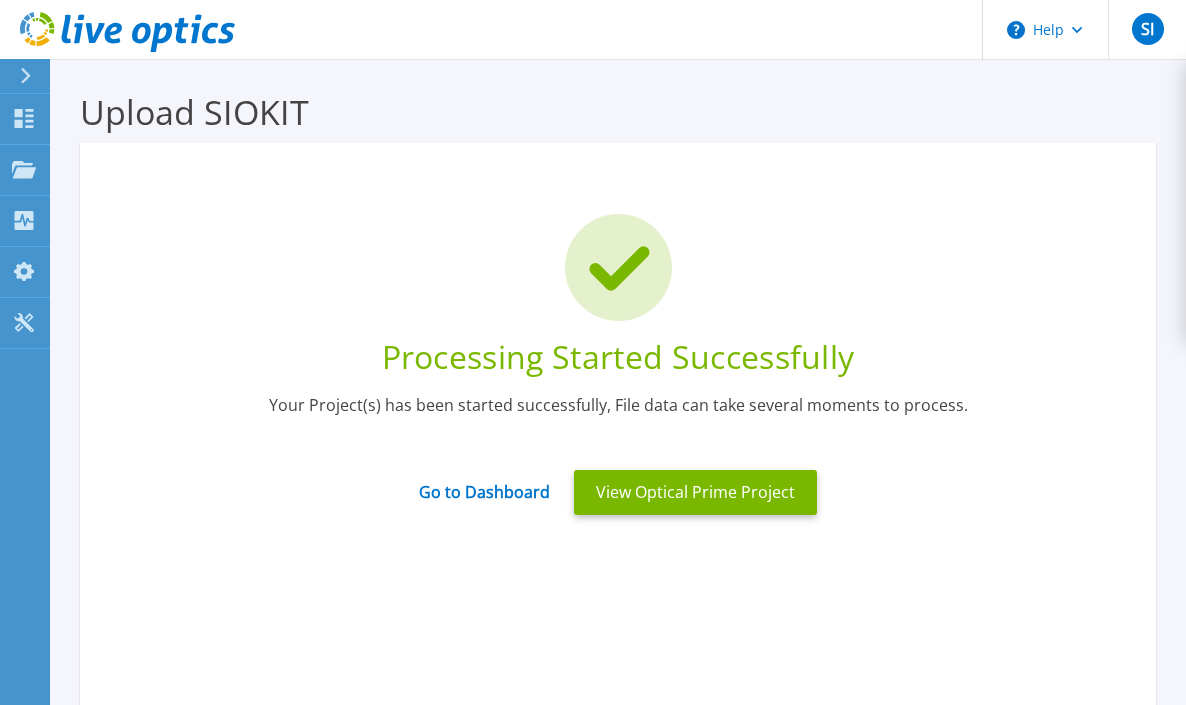 click 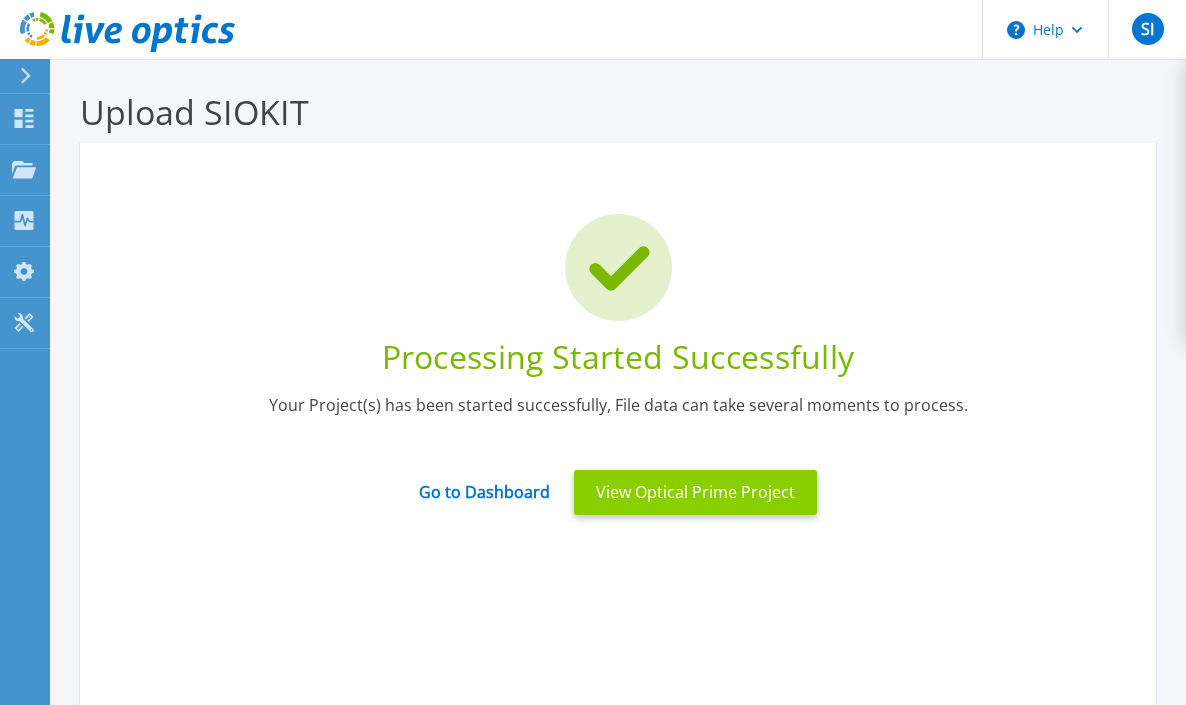 click on "View Optical Prime Project" at bounding box center [695, 492] 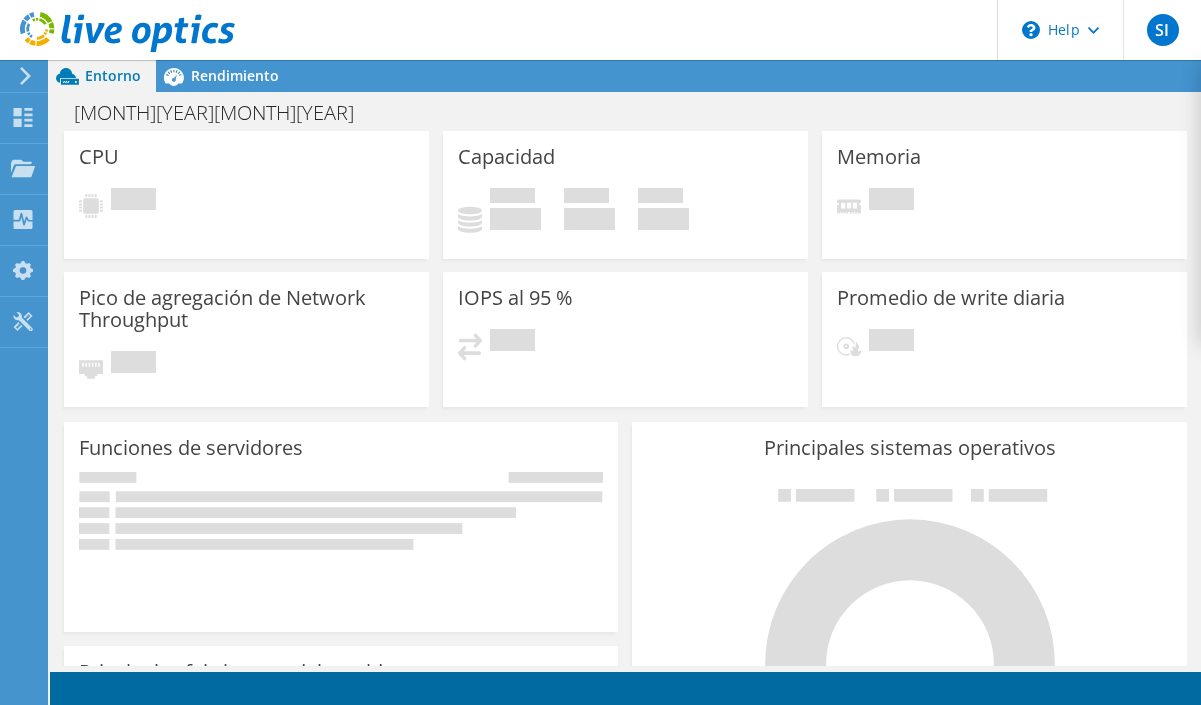 scroll, scrollTop: 0, scrollLeft: 0, axis: both 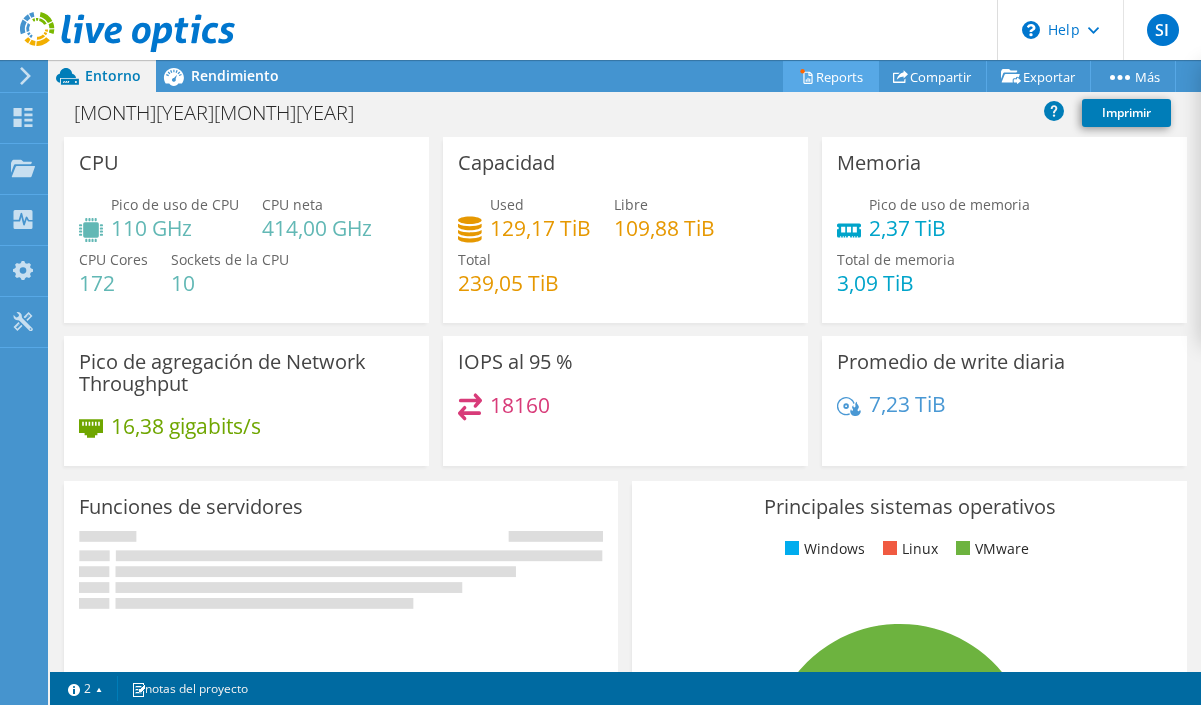click on "Reports" at bounding box center (831, 76) 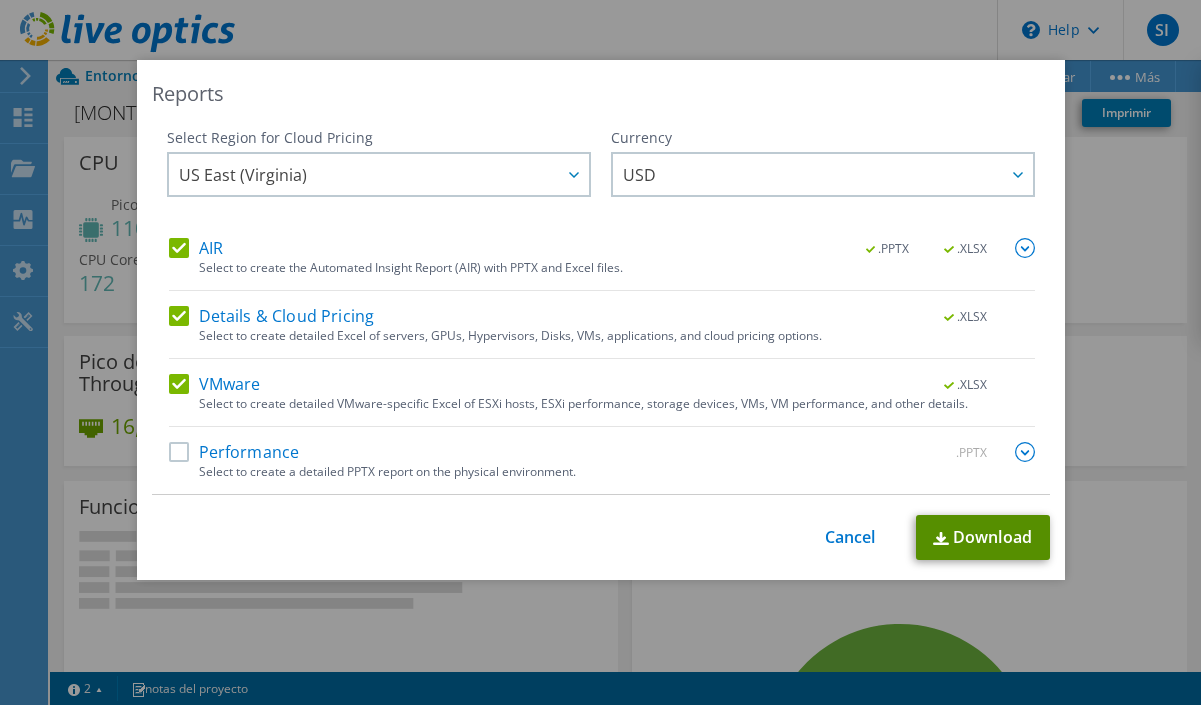 click on "Download" at bounding box center [983, 537] 